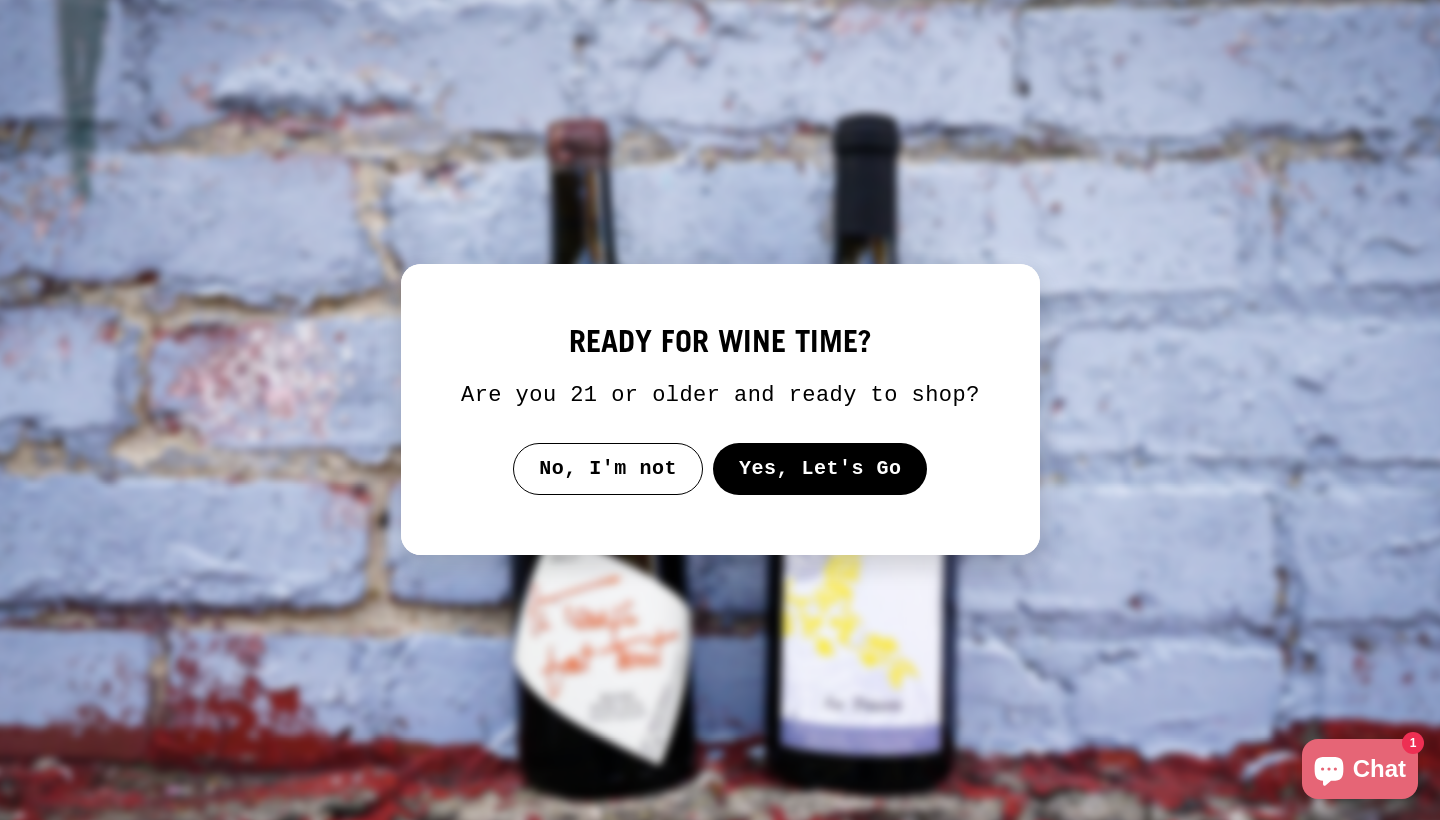 scroll, scrollTop: 0, scrollLeft: 0, axis: both 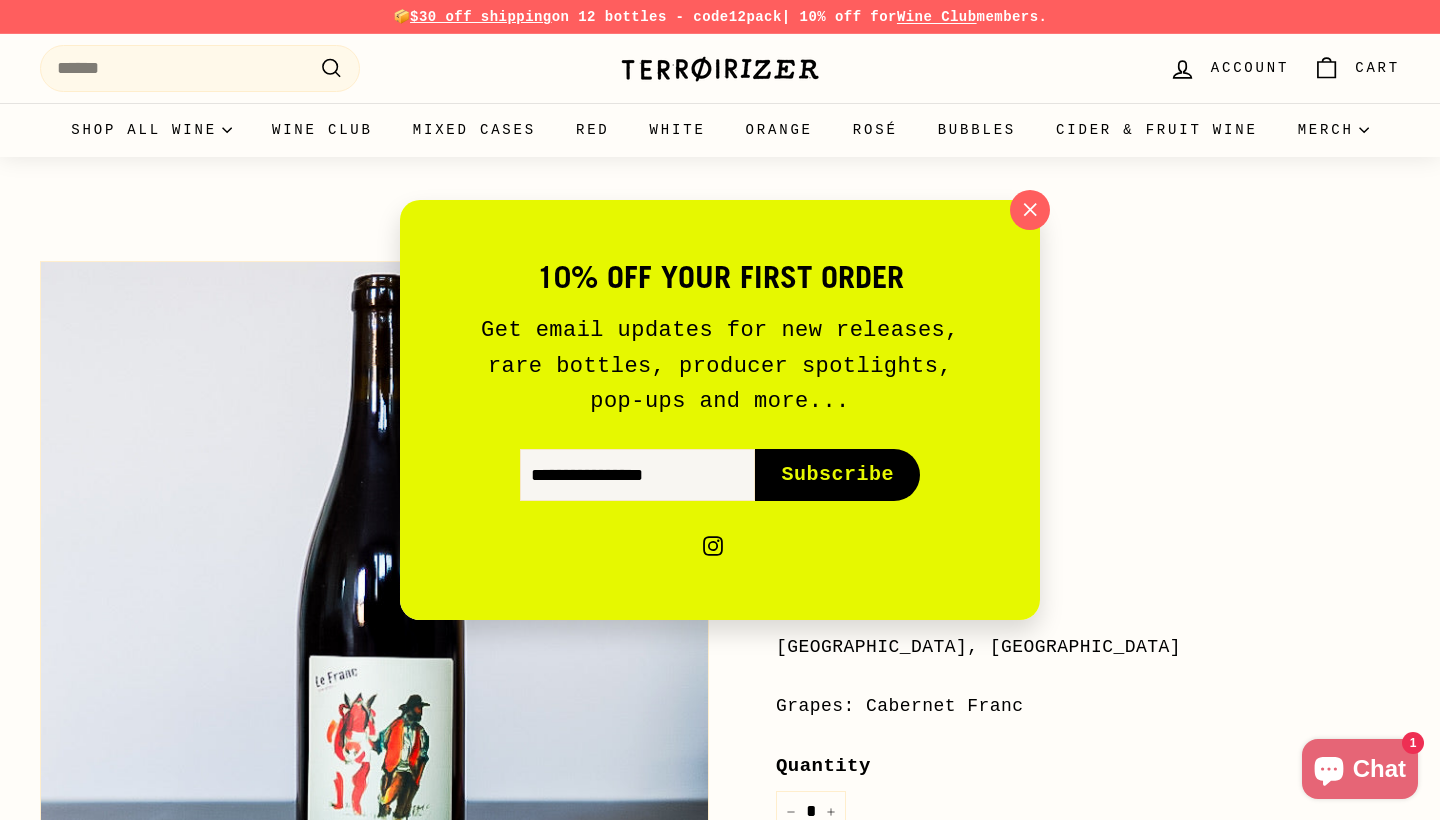 click 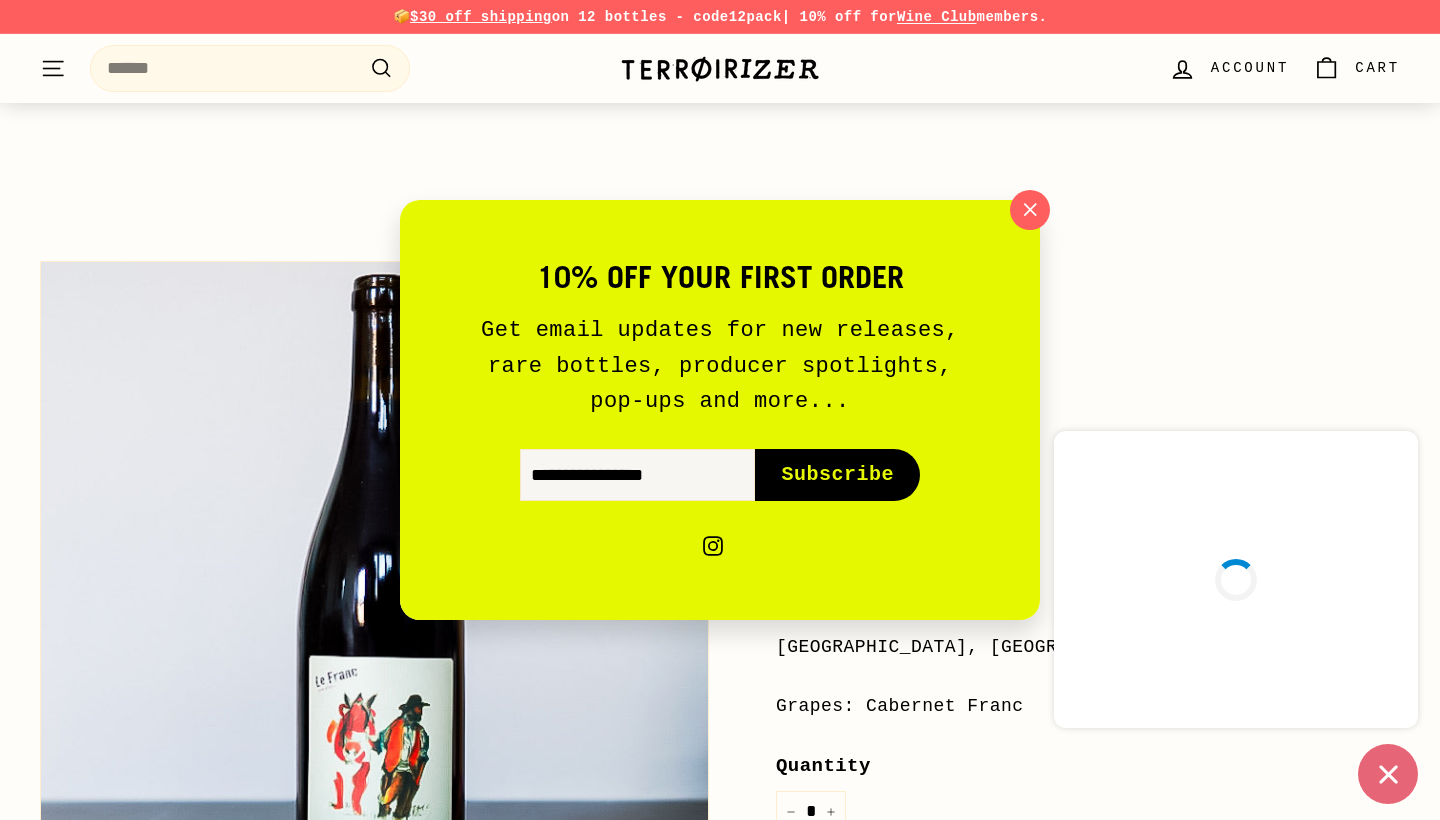 scroll, scrollTop: 656, scrollLeft: 0, axis: vertical 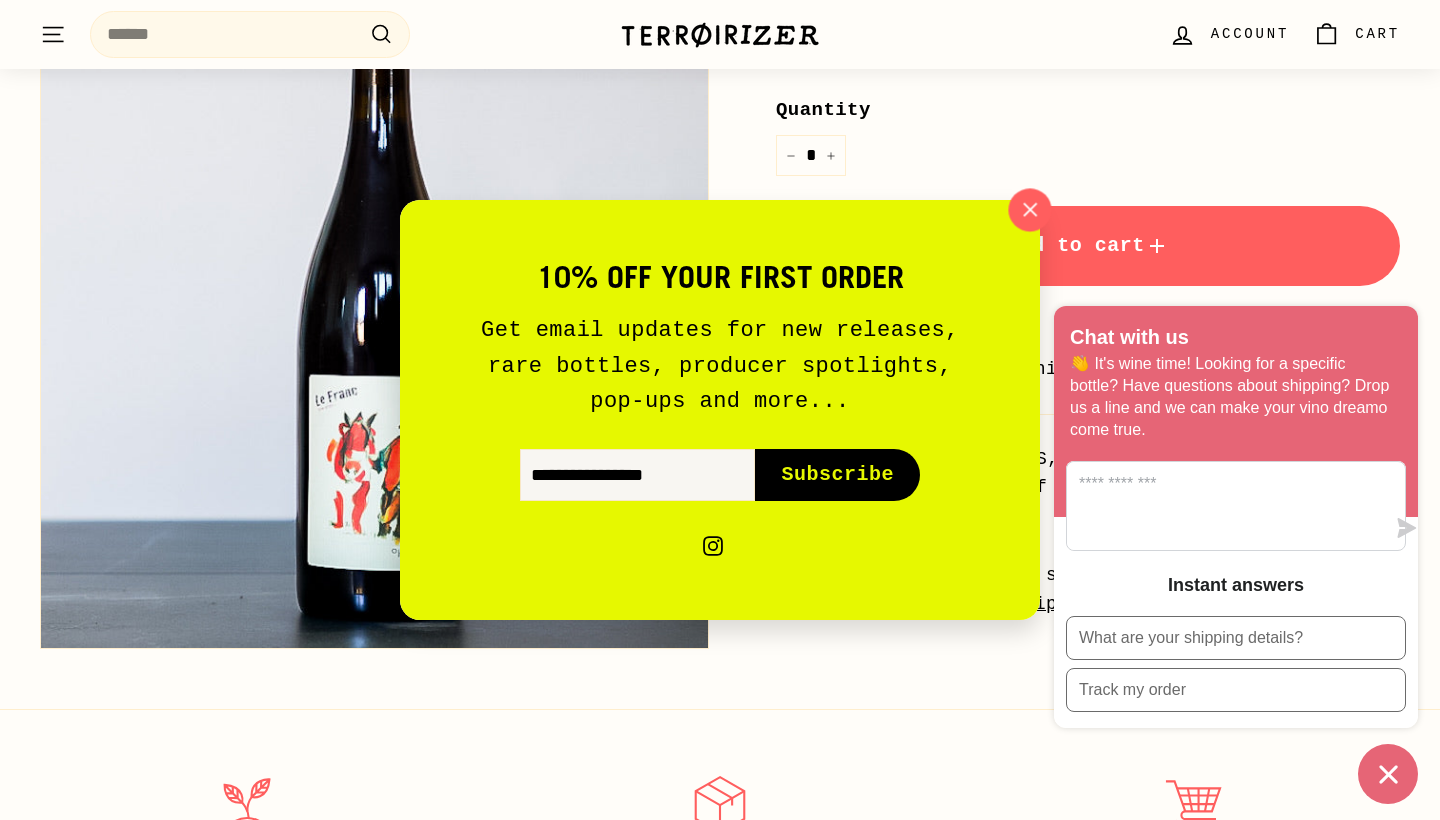 click 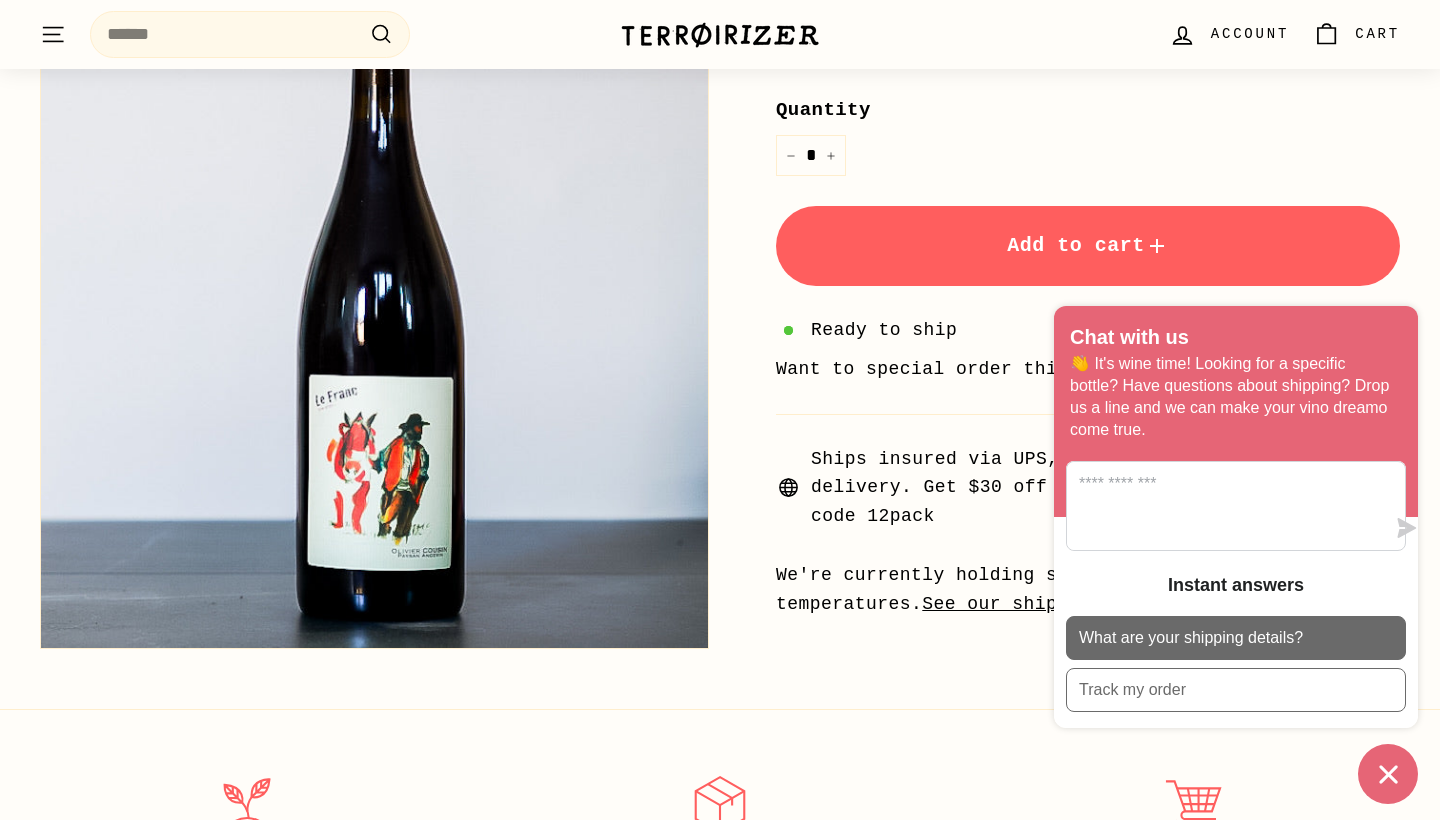 click on "What are your shipping details?" at bounding box center (1191, 638) 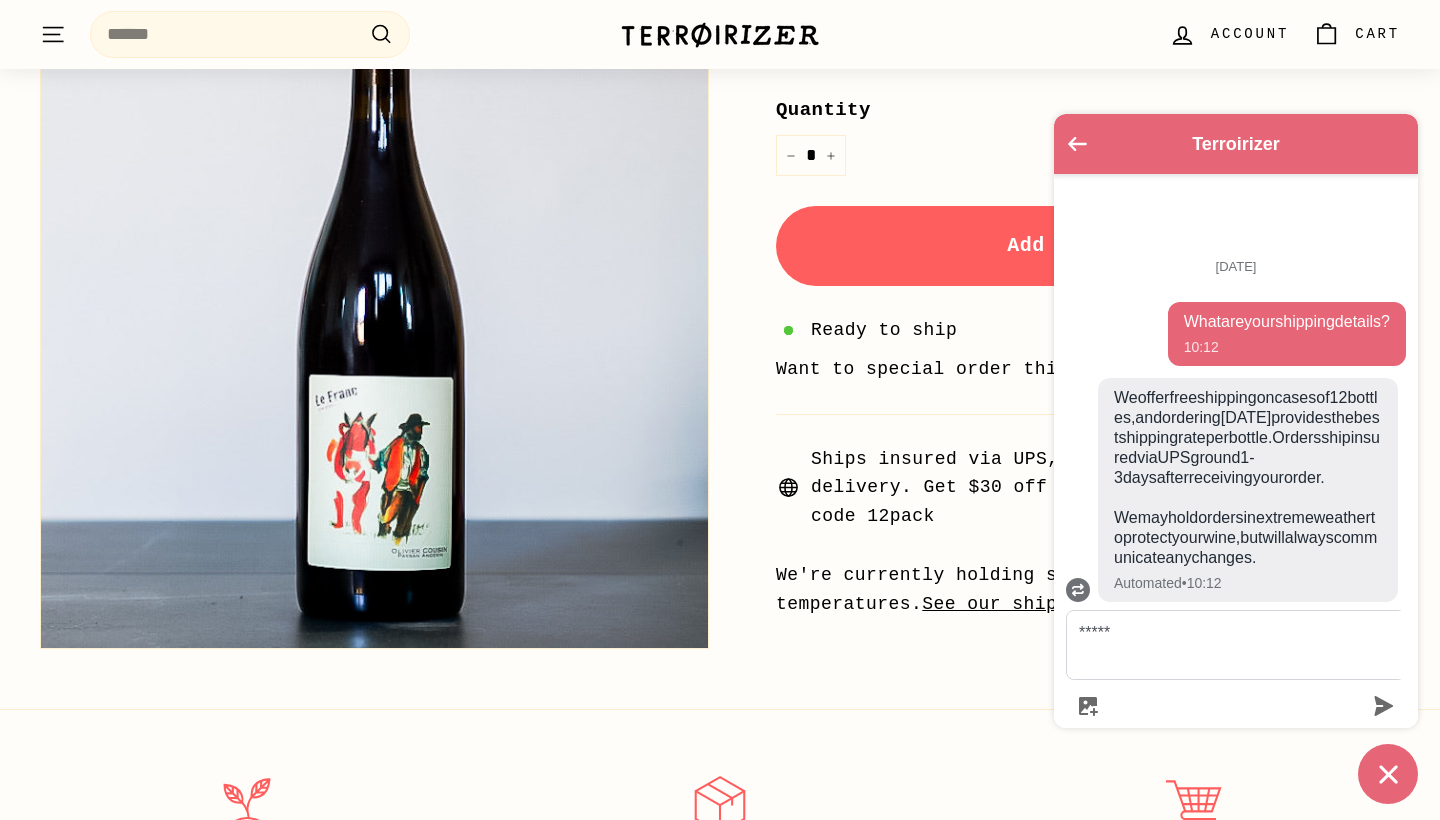 scroll, scrollTop: 119, scrollLeft: 0, axis: vertical 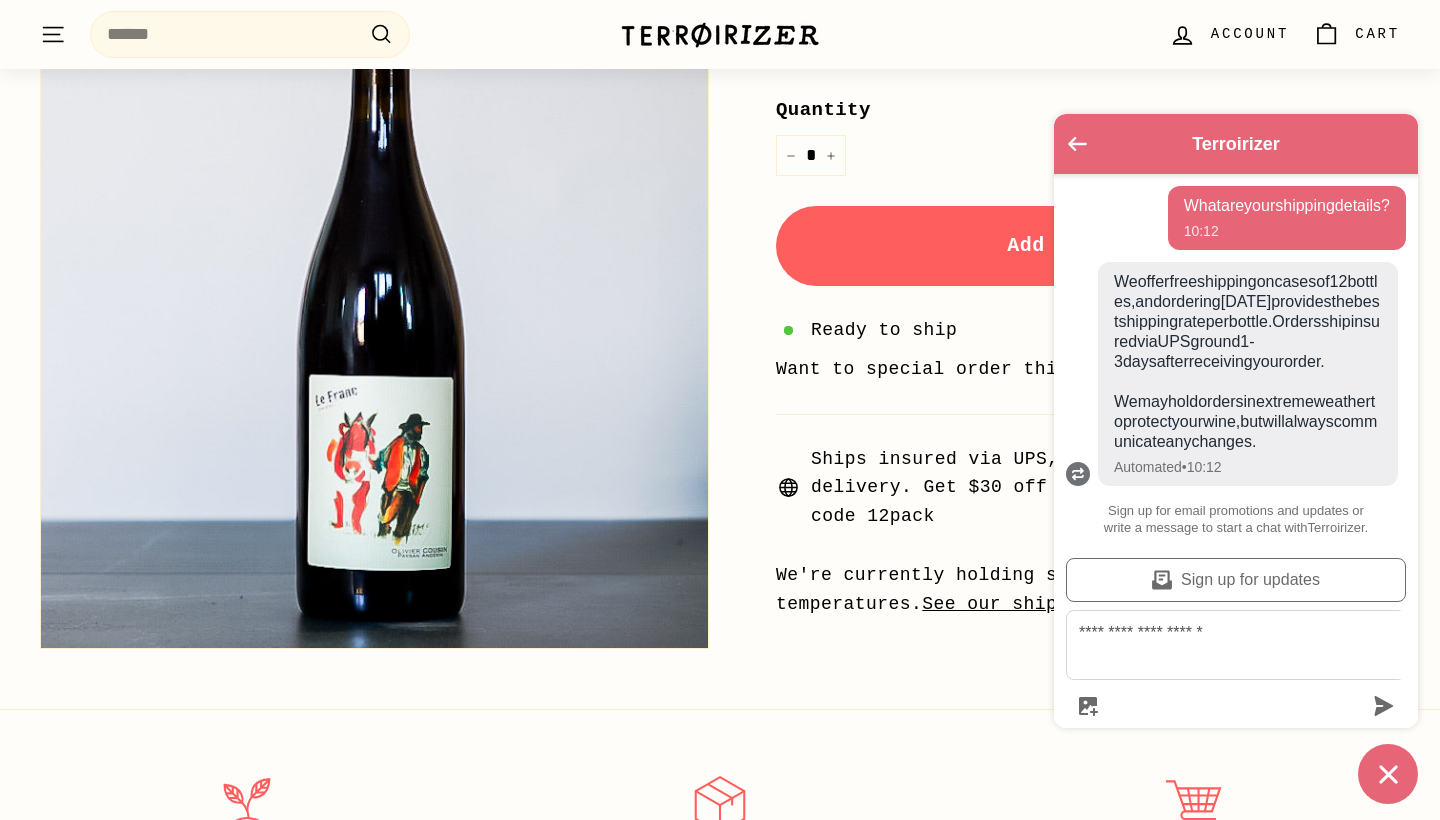 type on "**********" 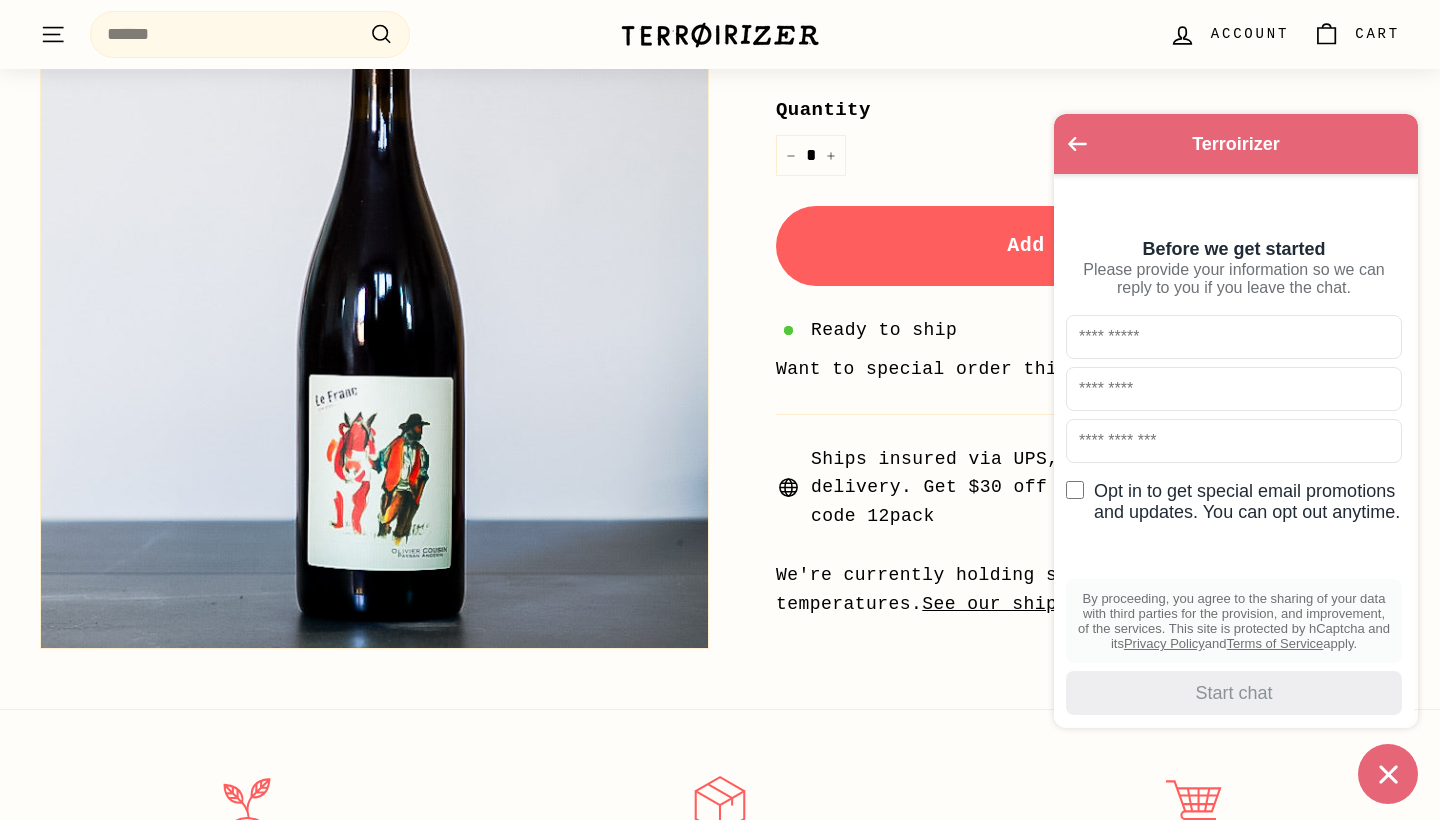 scroll, scrollTop: 1, scrollLeft: 0, axis: vertical 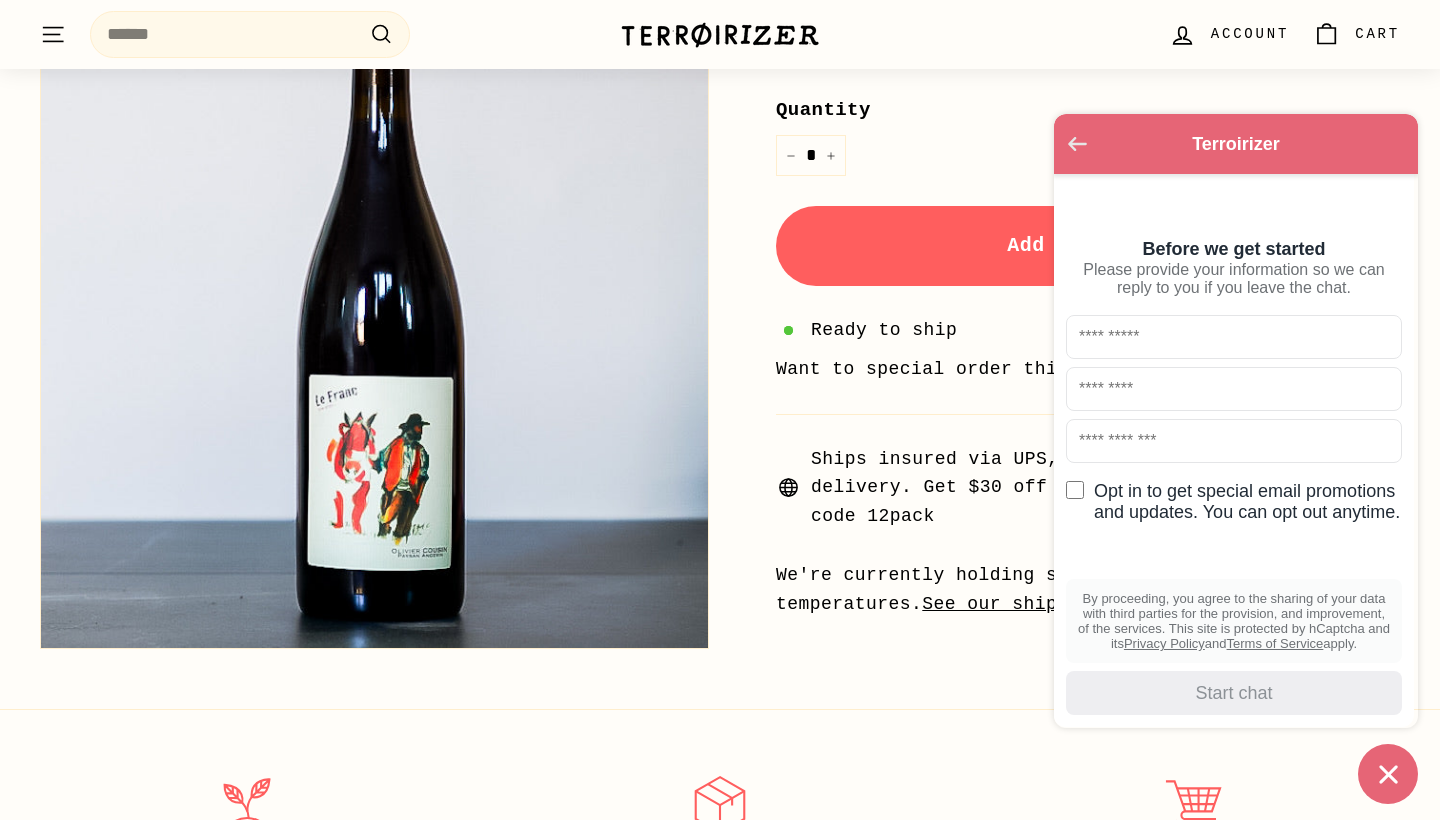 click 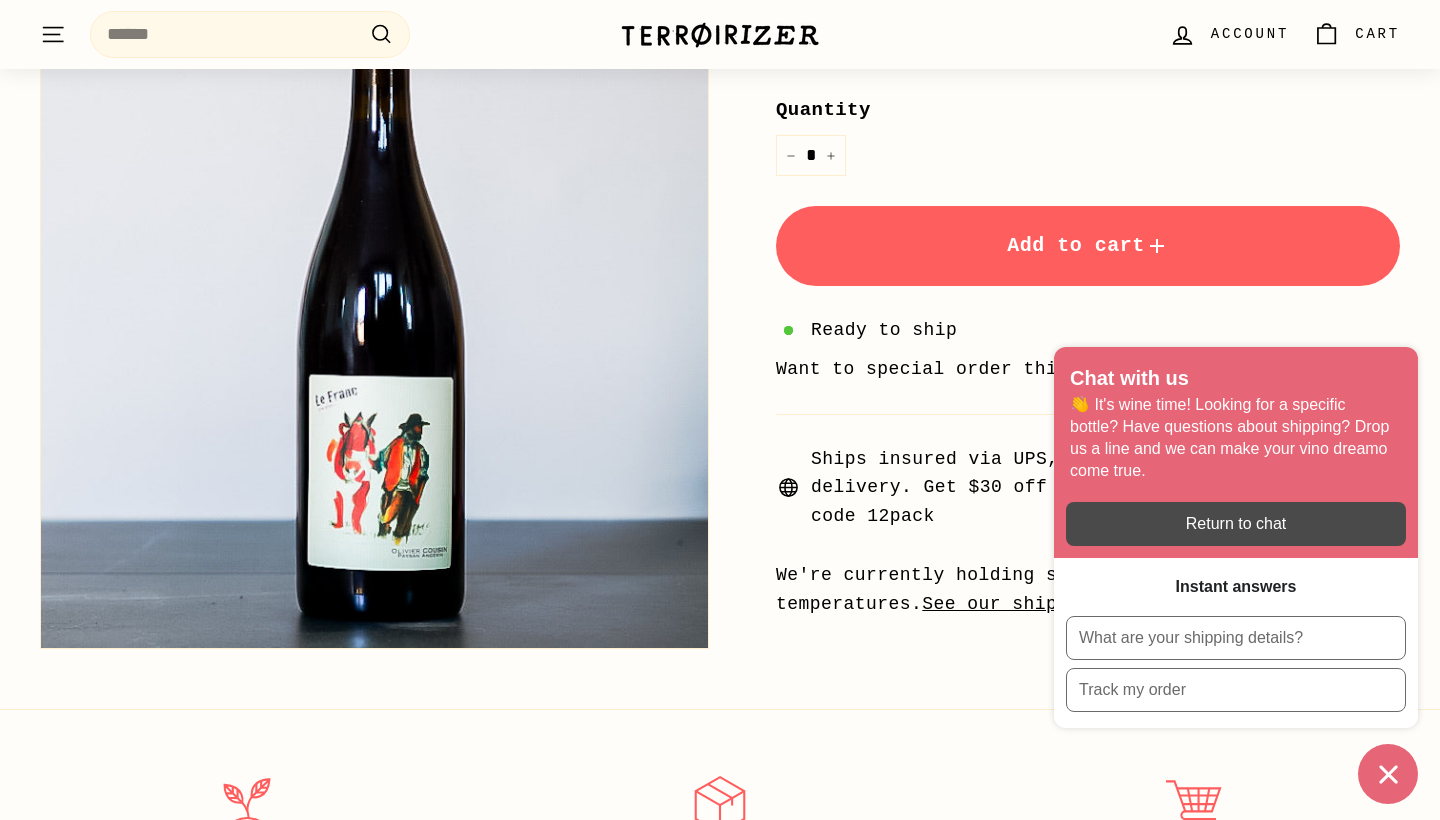 click on "Return to chat" at bounding box center [1236, 524] 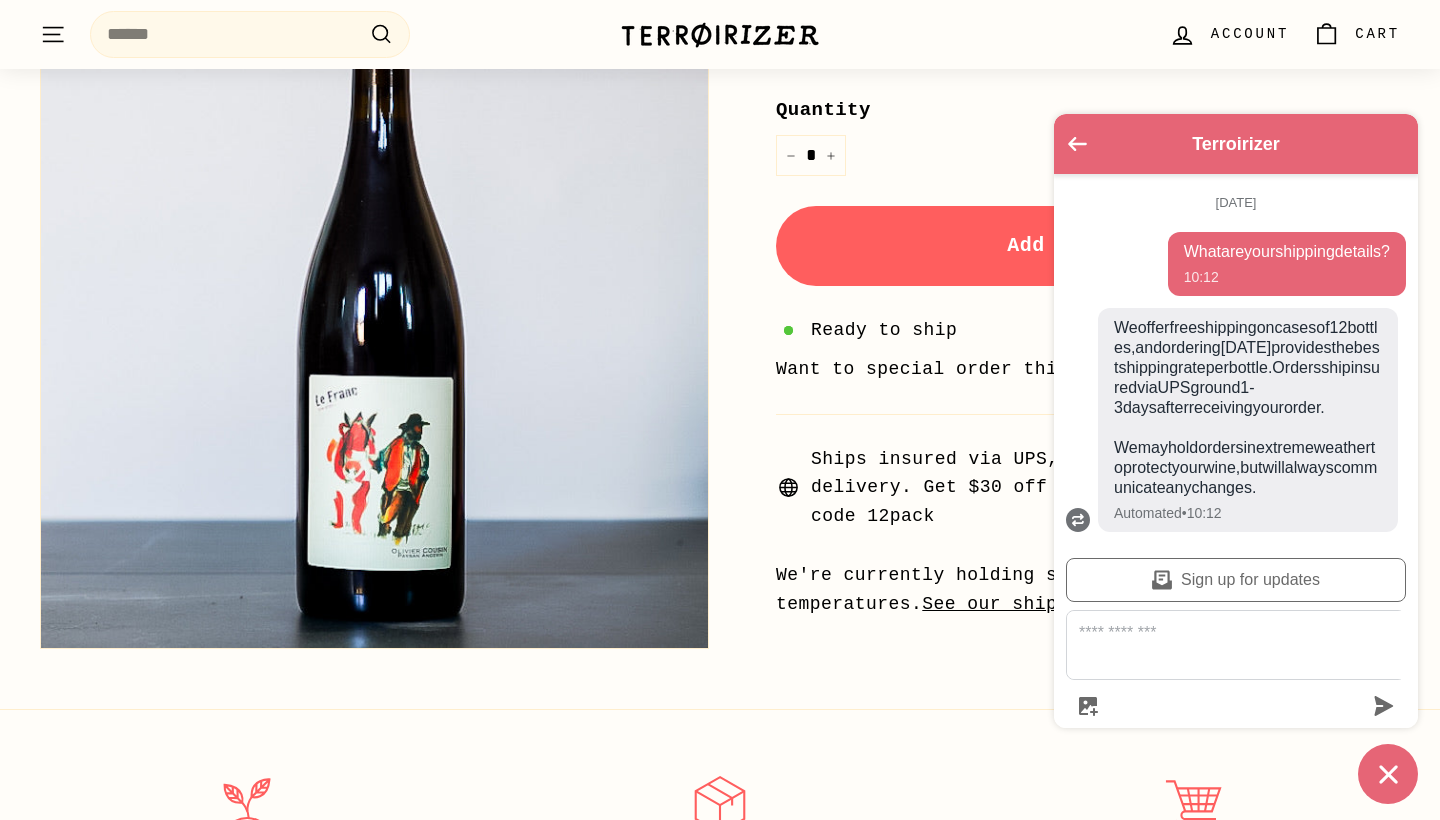 scroll, scrollTop: 119, scrollLeft: 0, axis: vertical 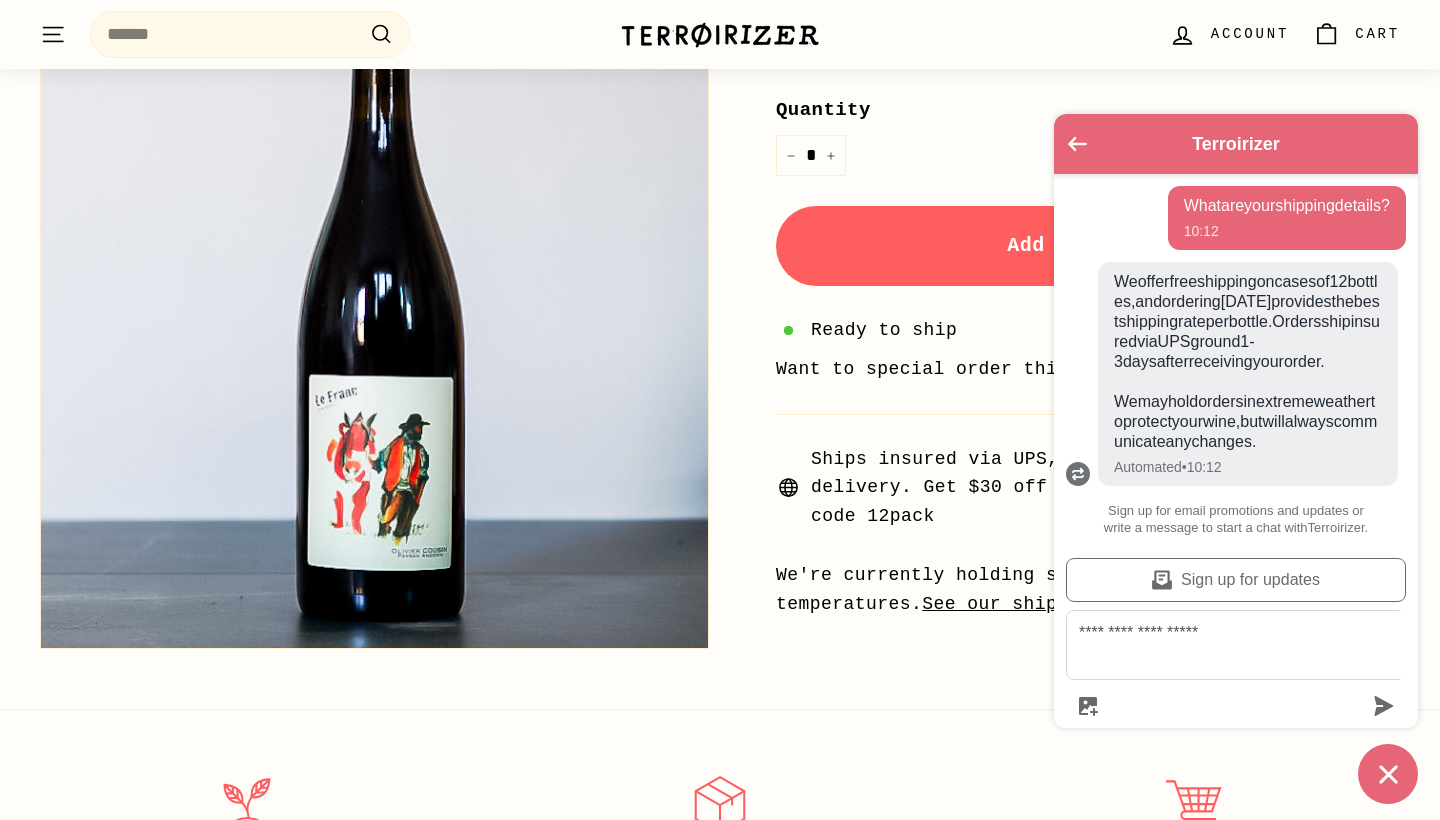 type on "**********" 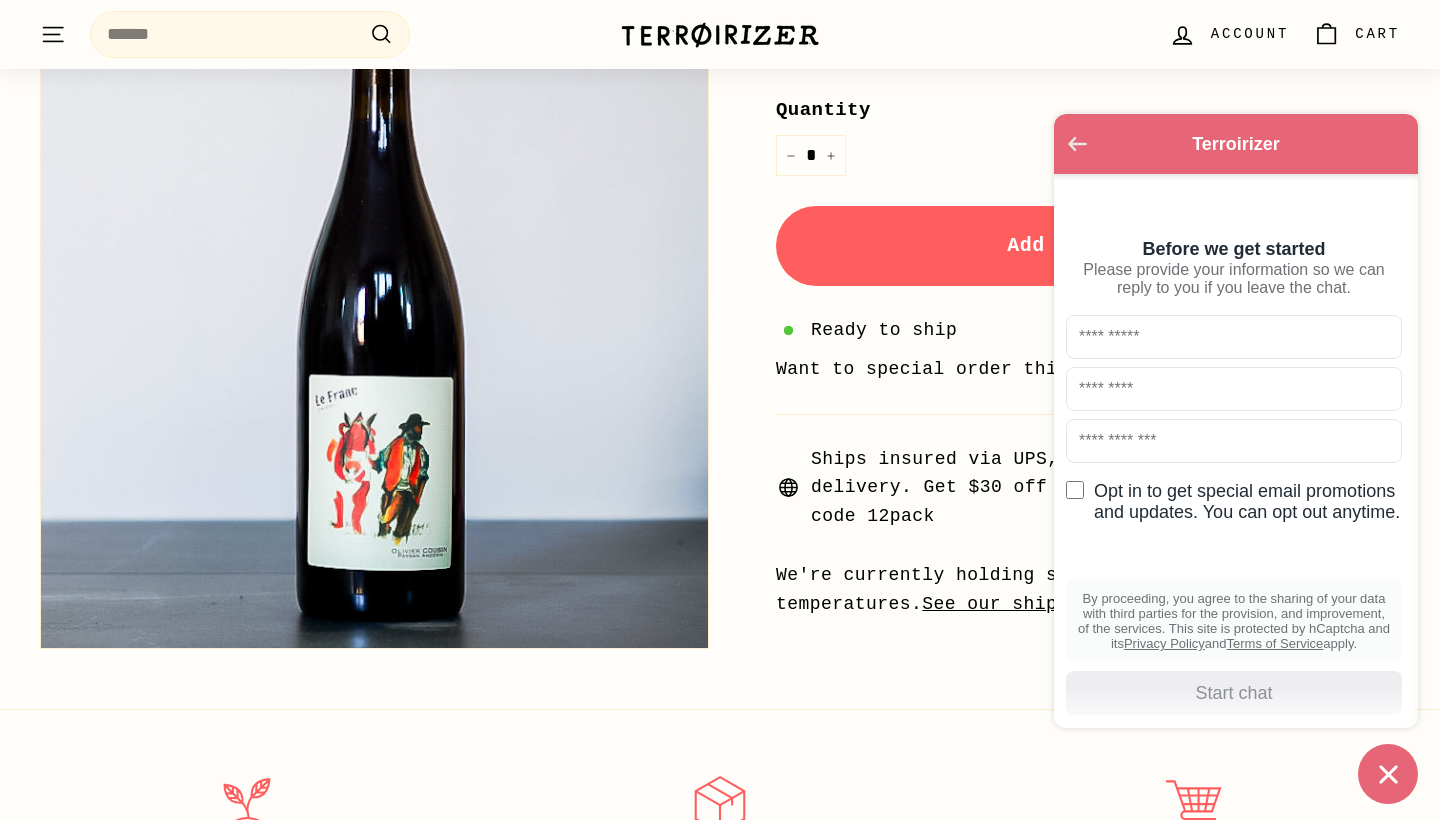 click 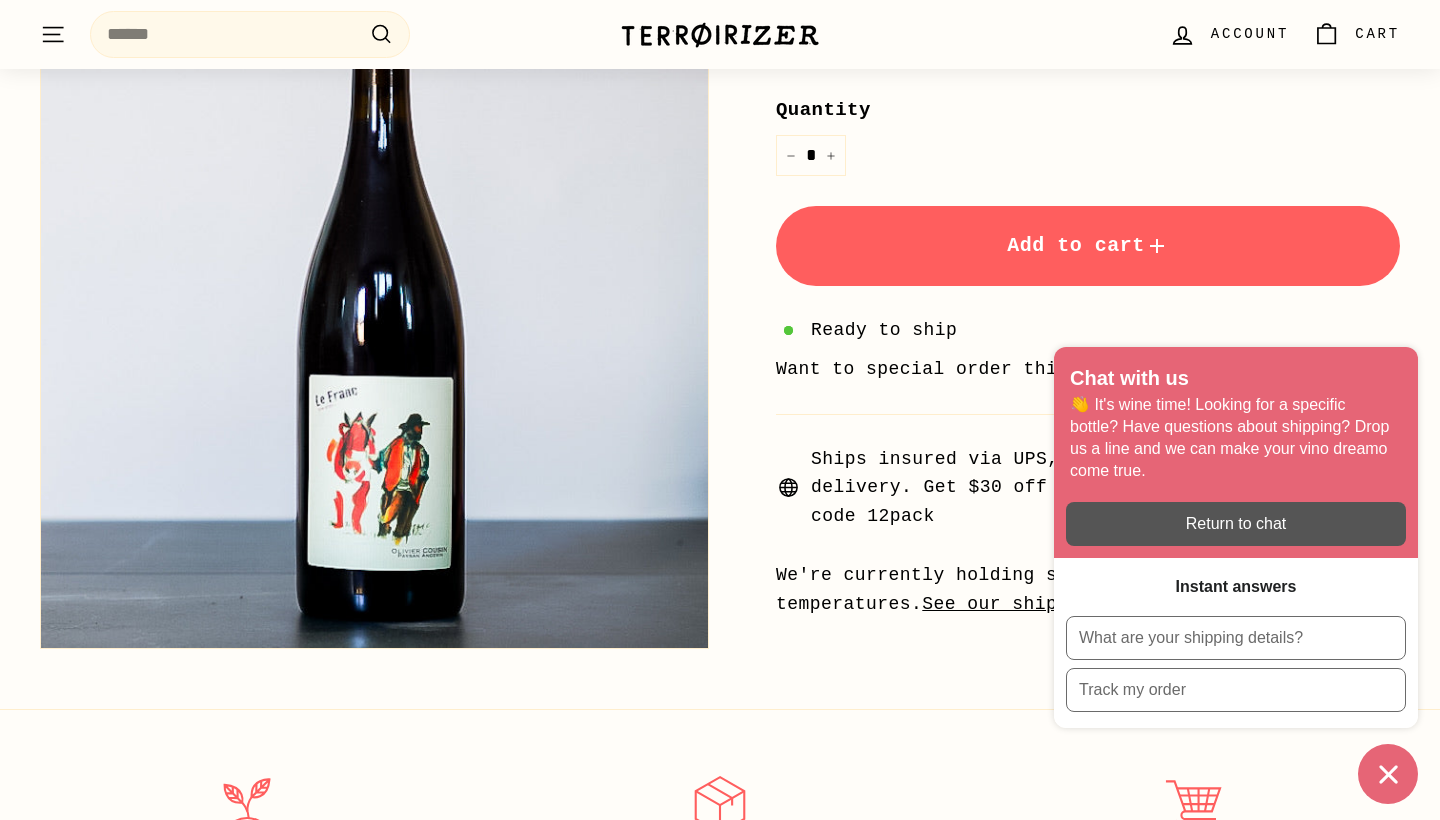 click on "Quantity" at bounding box center (1088, 110) 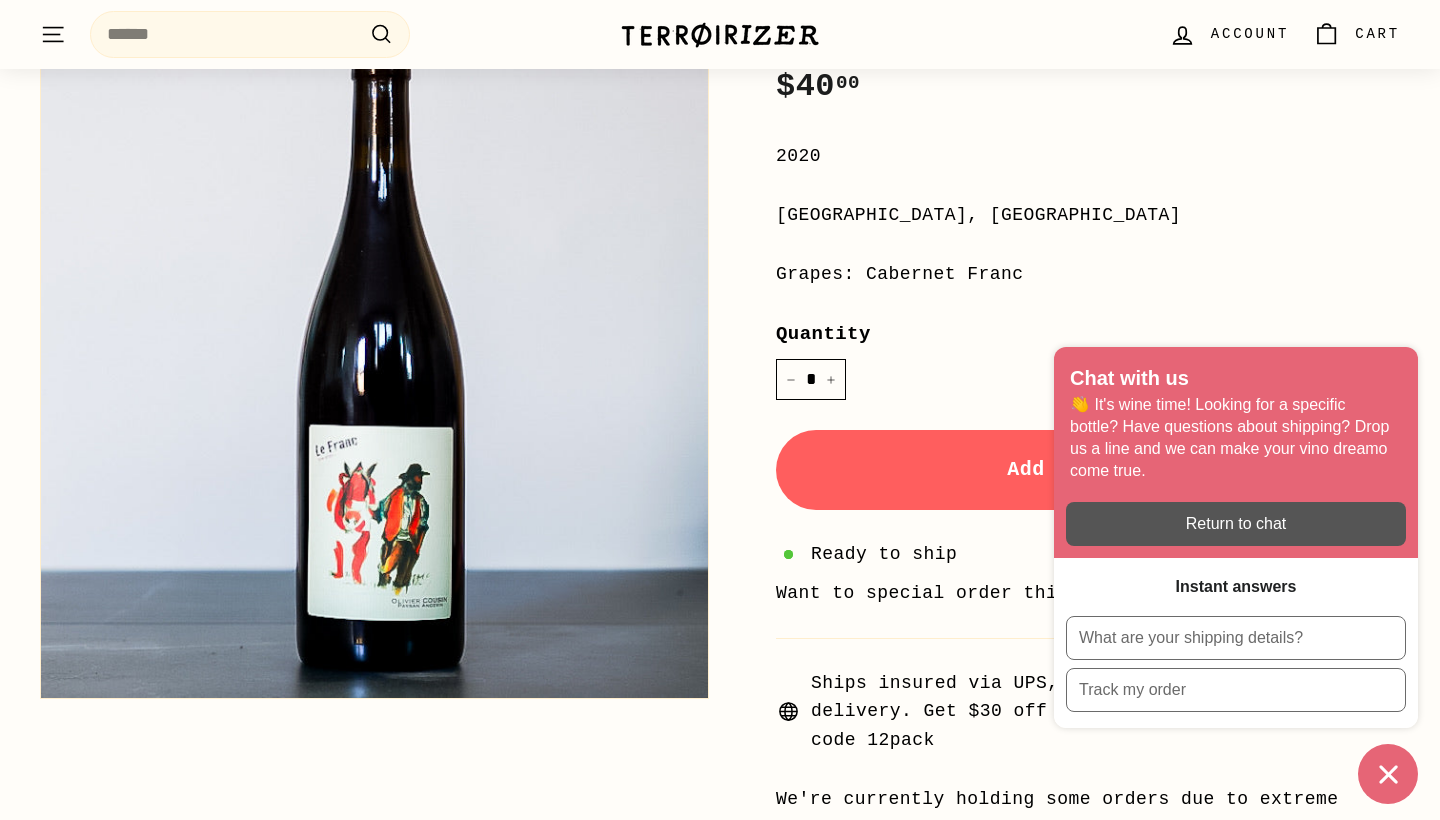 scroll, scrollTop: 254, scrollLeft: 0, axis: vertical 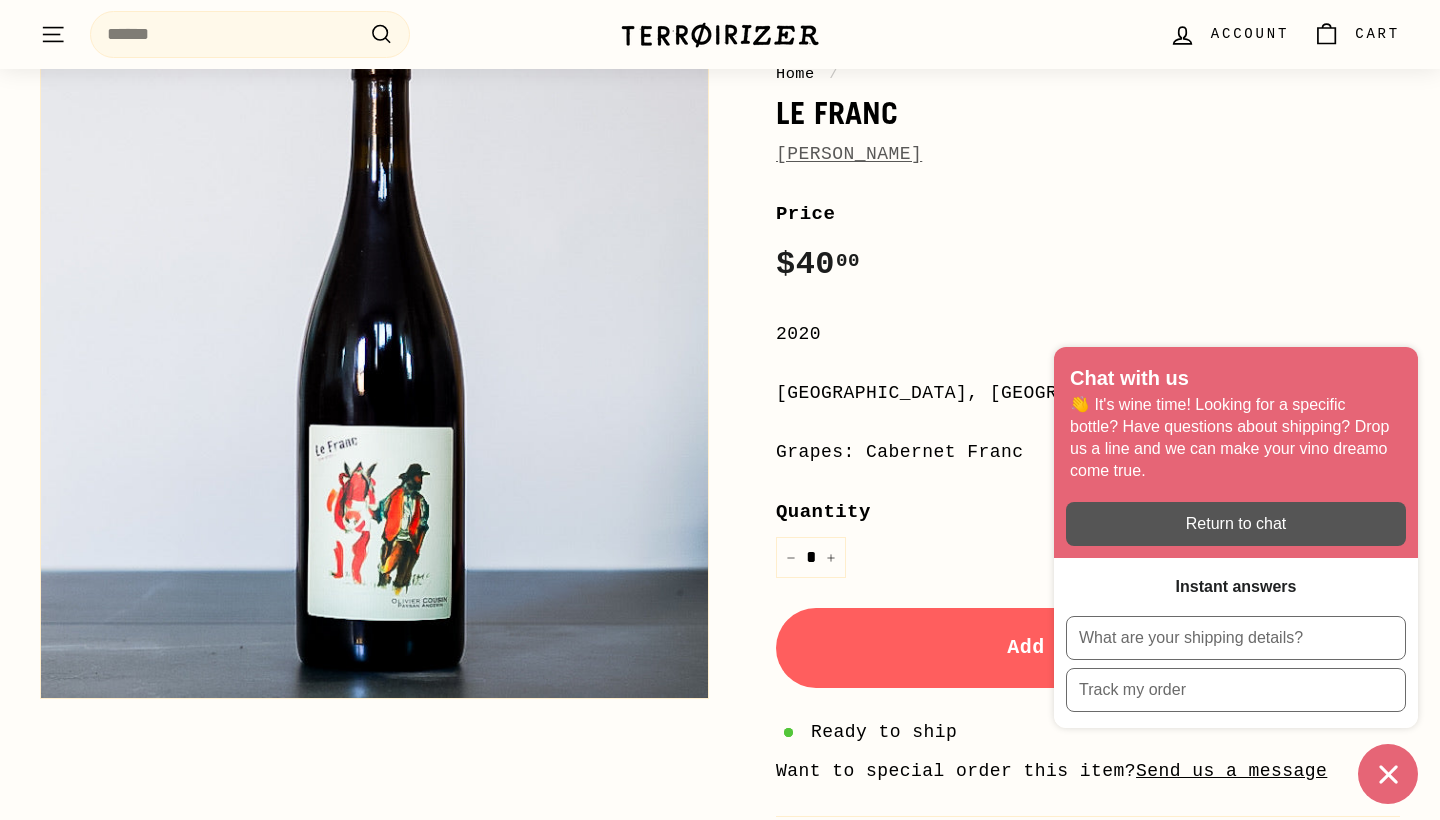 click on "Add to cart" at bounding box center (1088, 648) 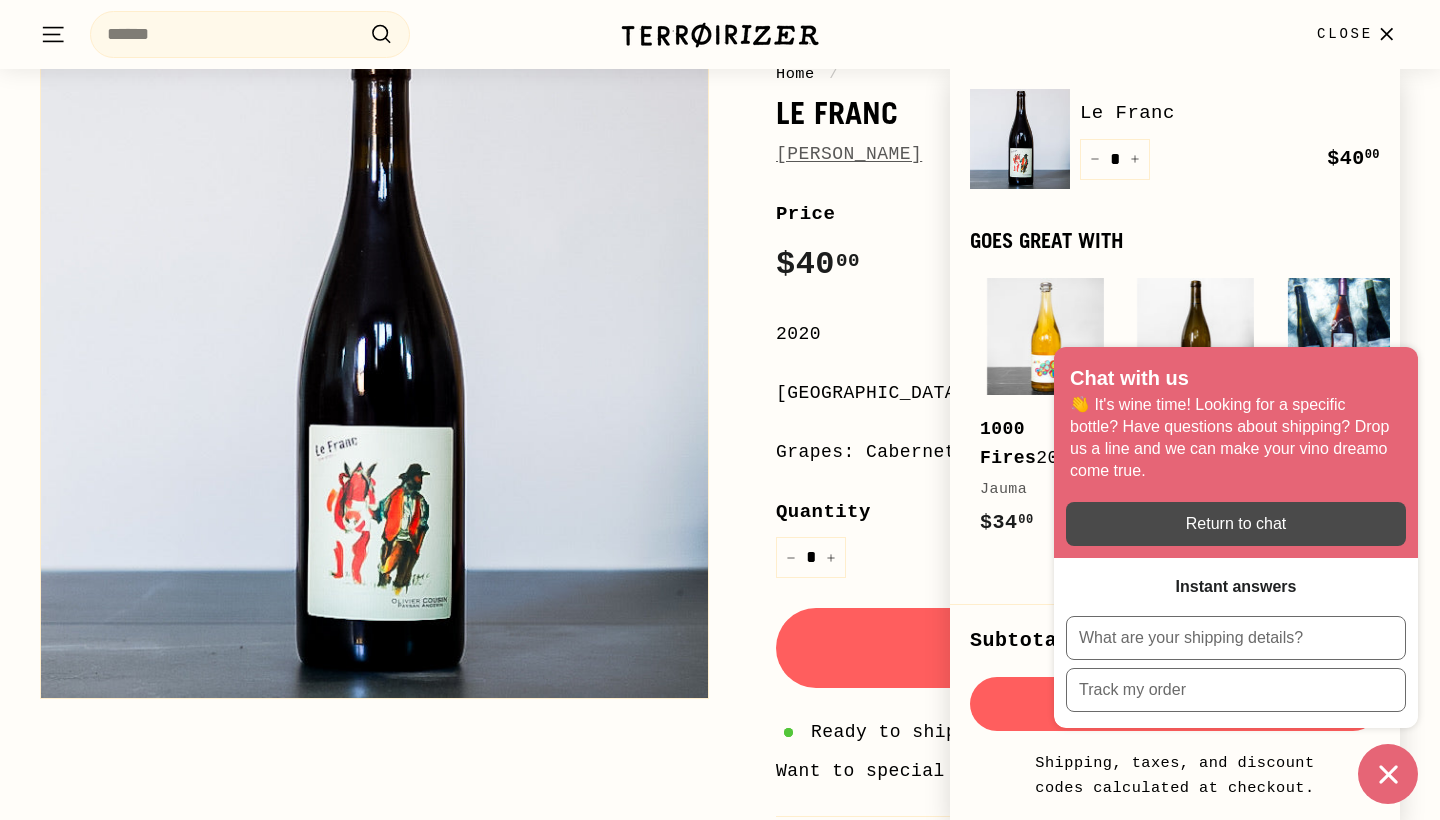 click at bounding box center (1236, 524) 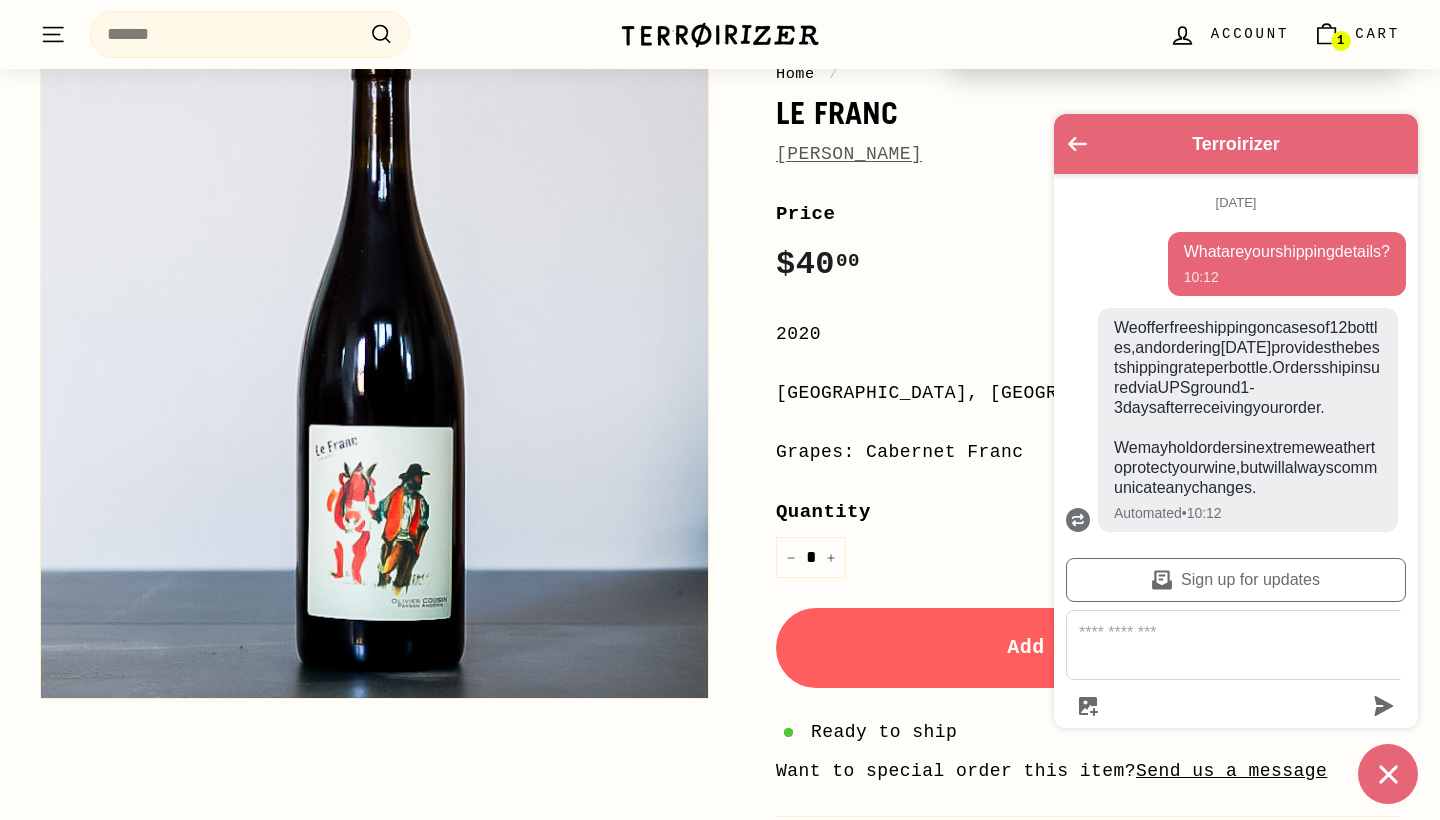 scroll, scrollTop: 119, scrollLeft: 0, axis: vertical 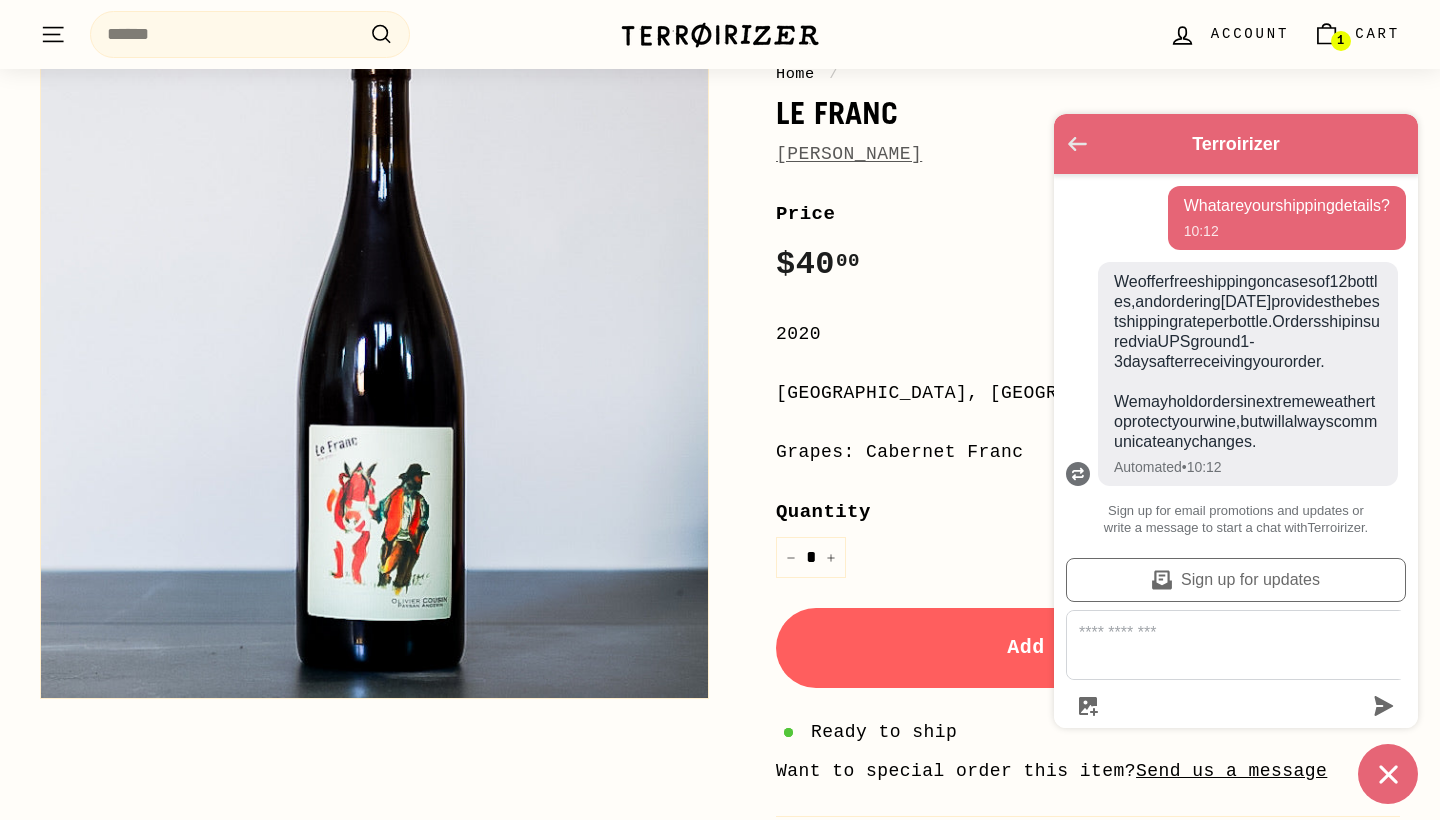 click 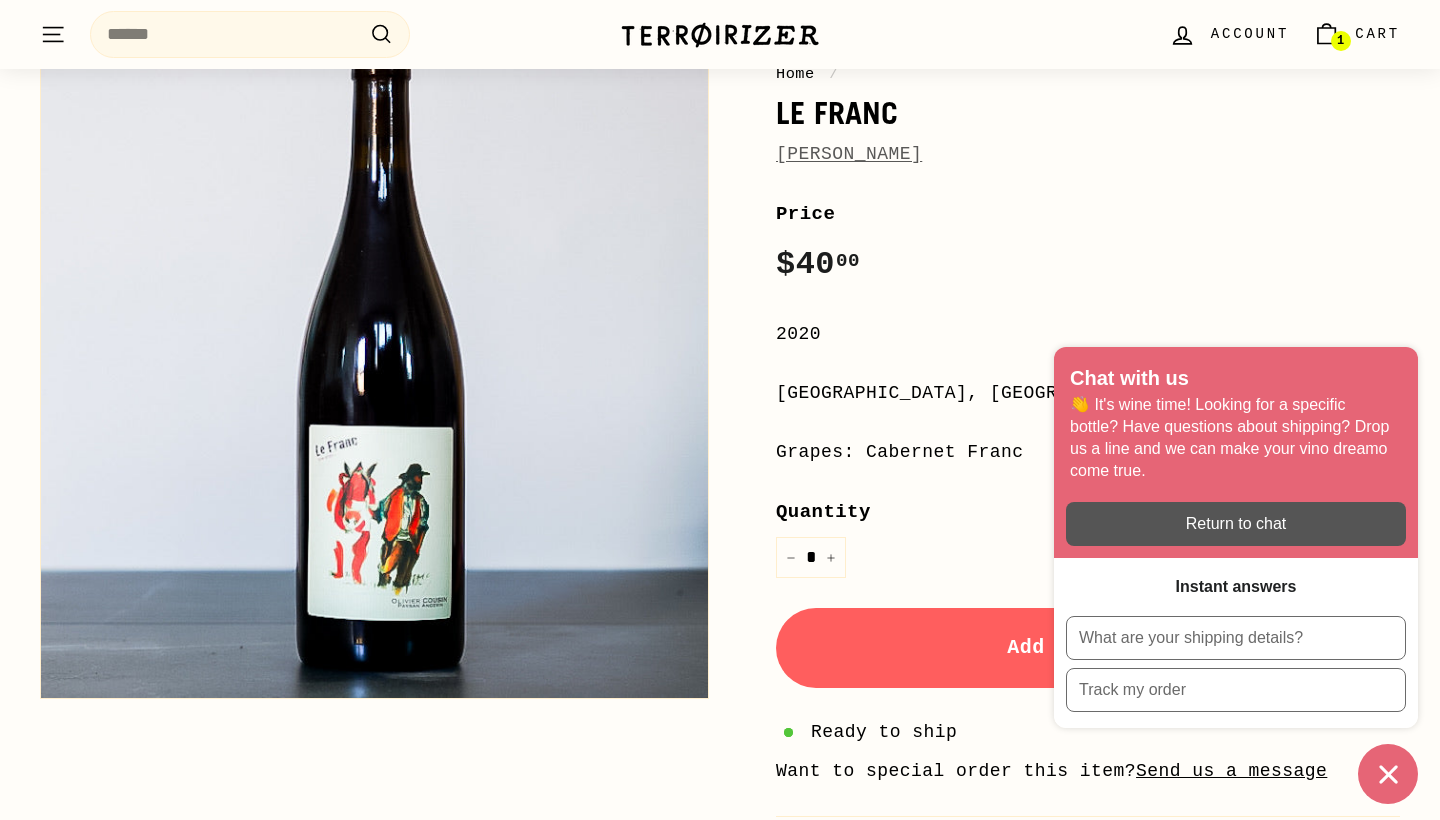 click at bounding box center [1388, 774] 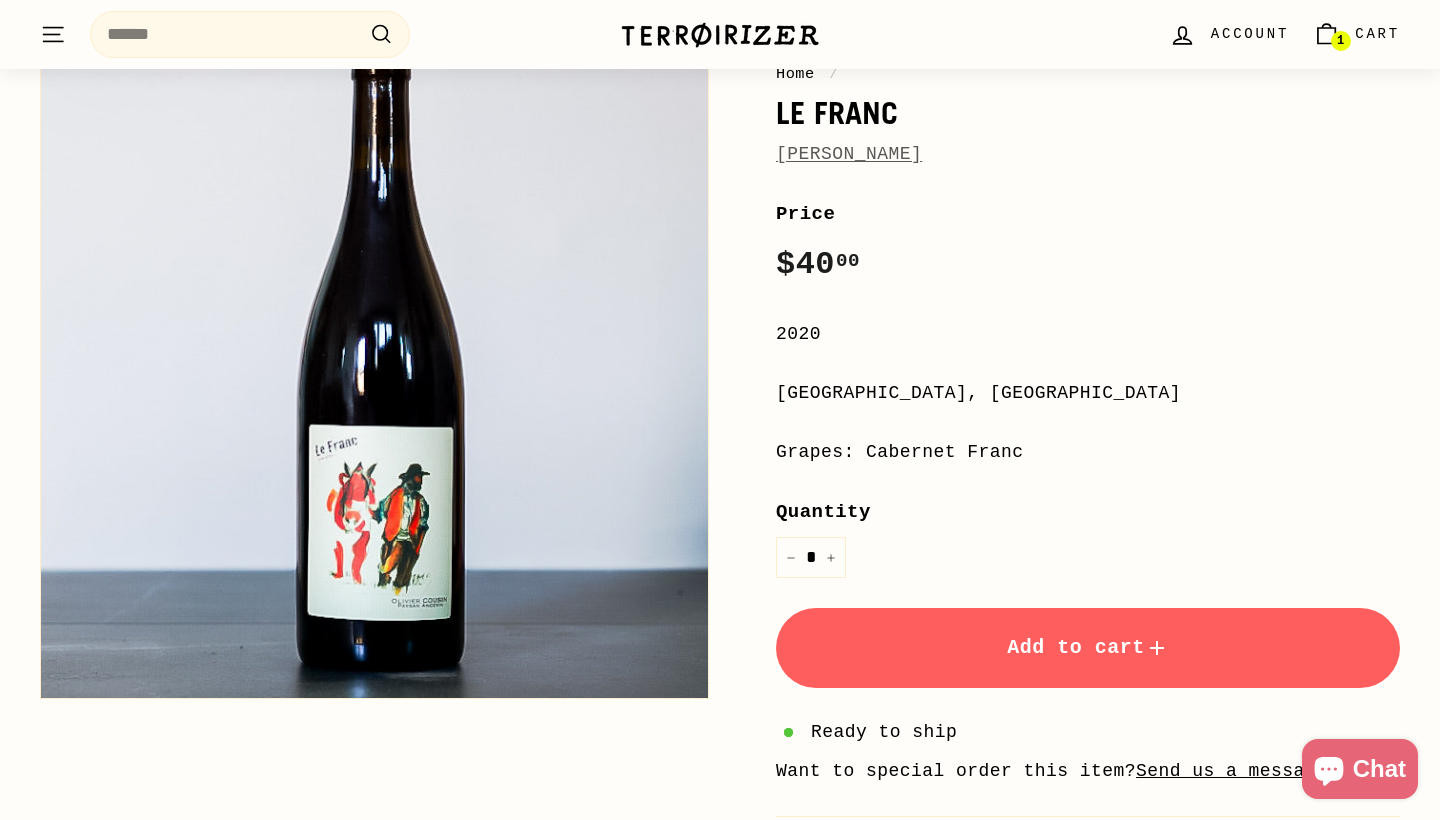 click 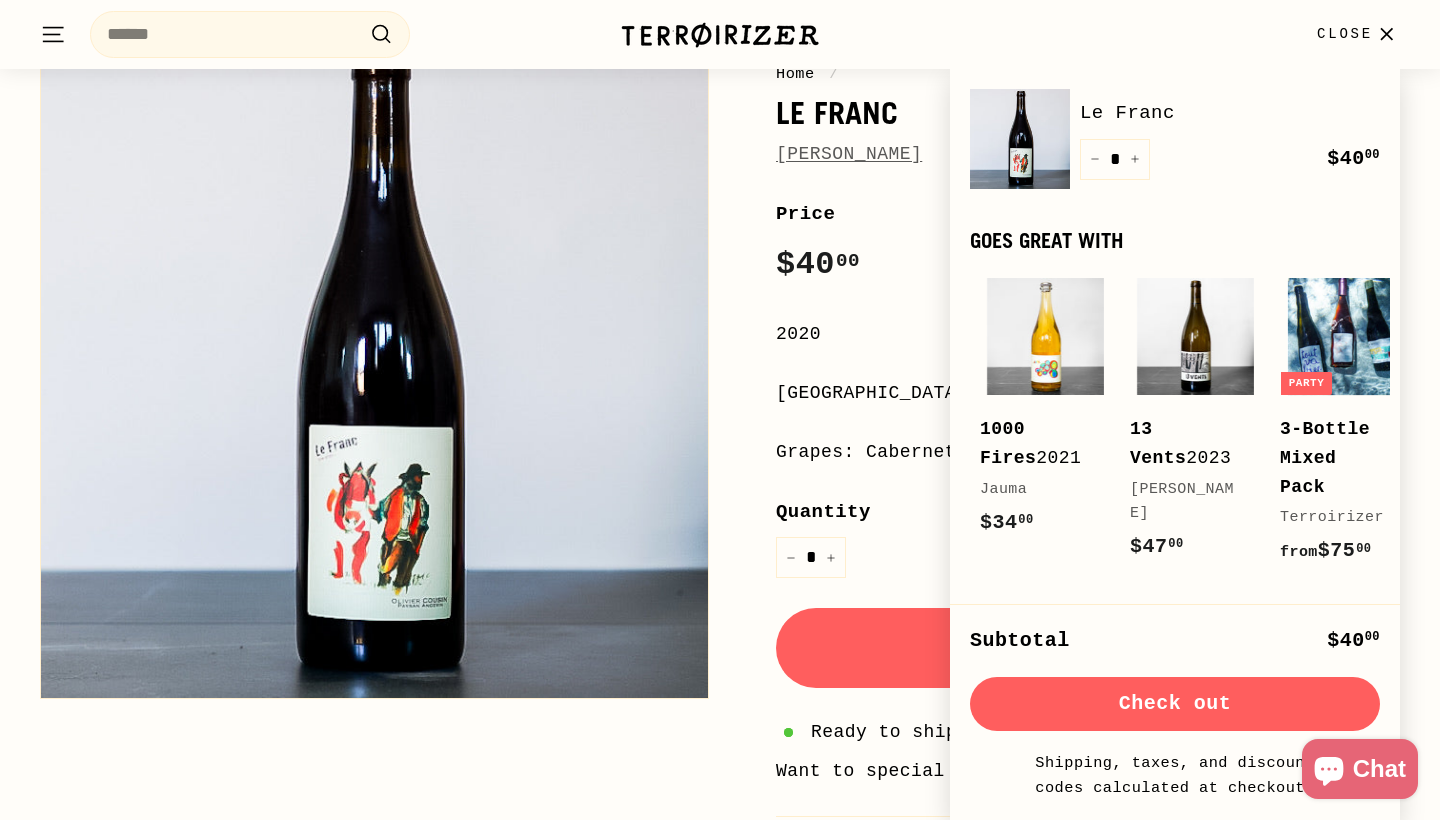 click on "Check out" at bounding box center (1175, 704) 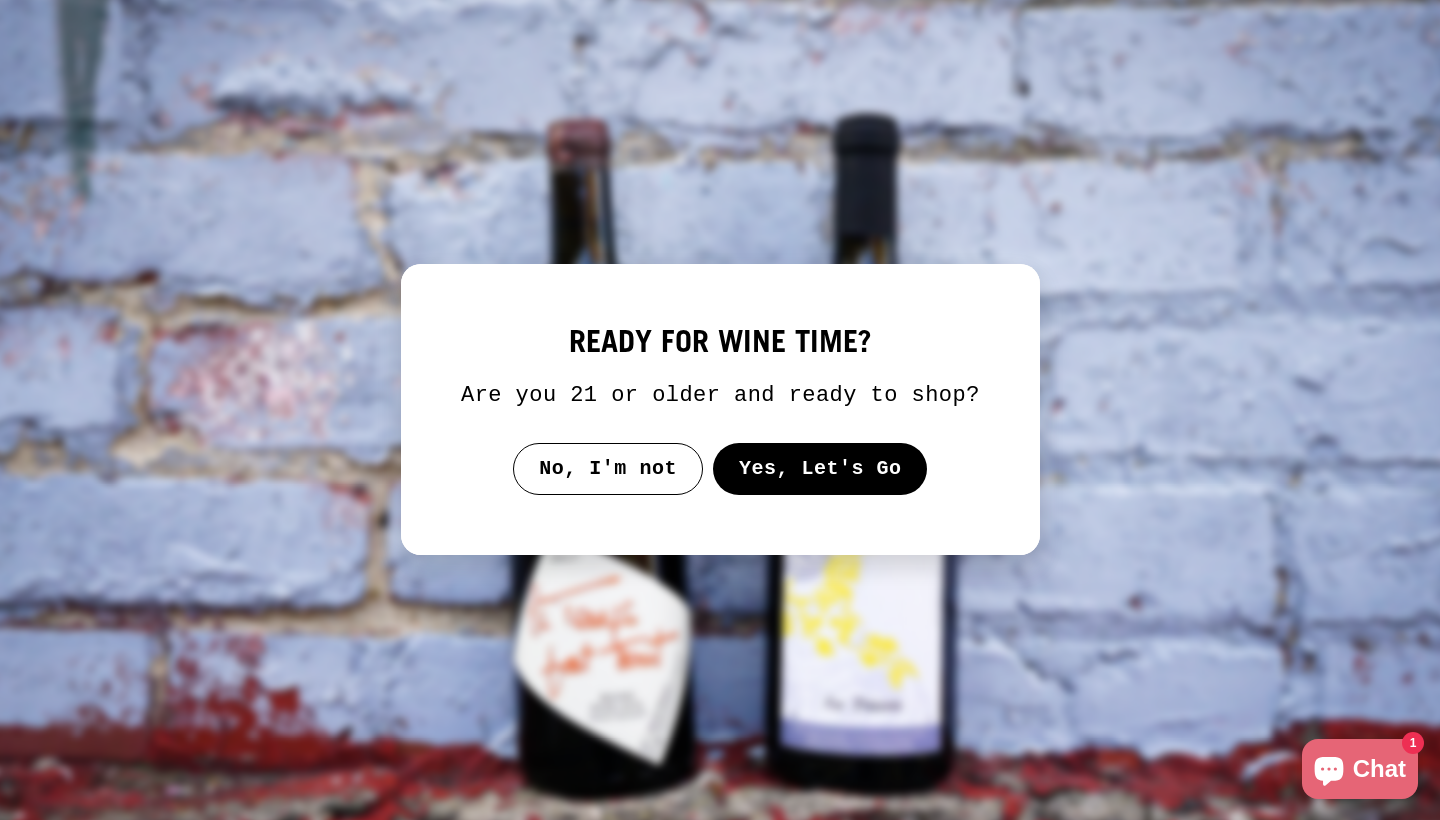 scroll, scrollTop: 0, scrollLeft: 0, axis: both 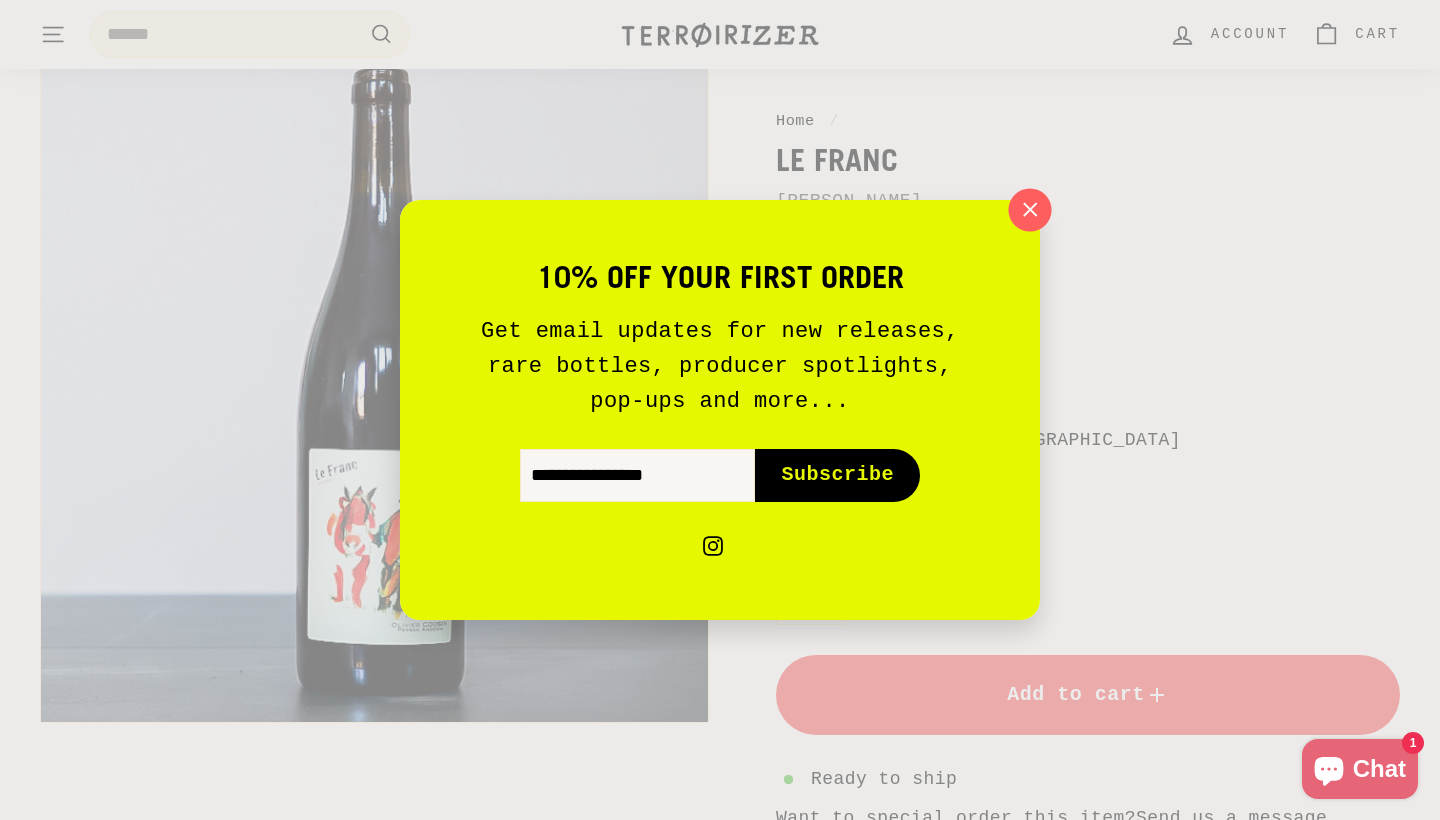 click 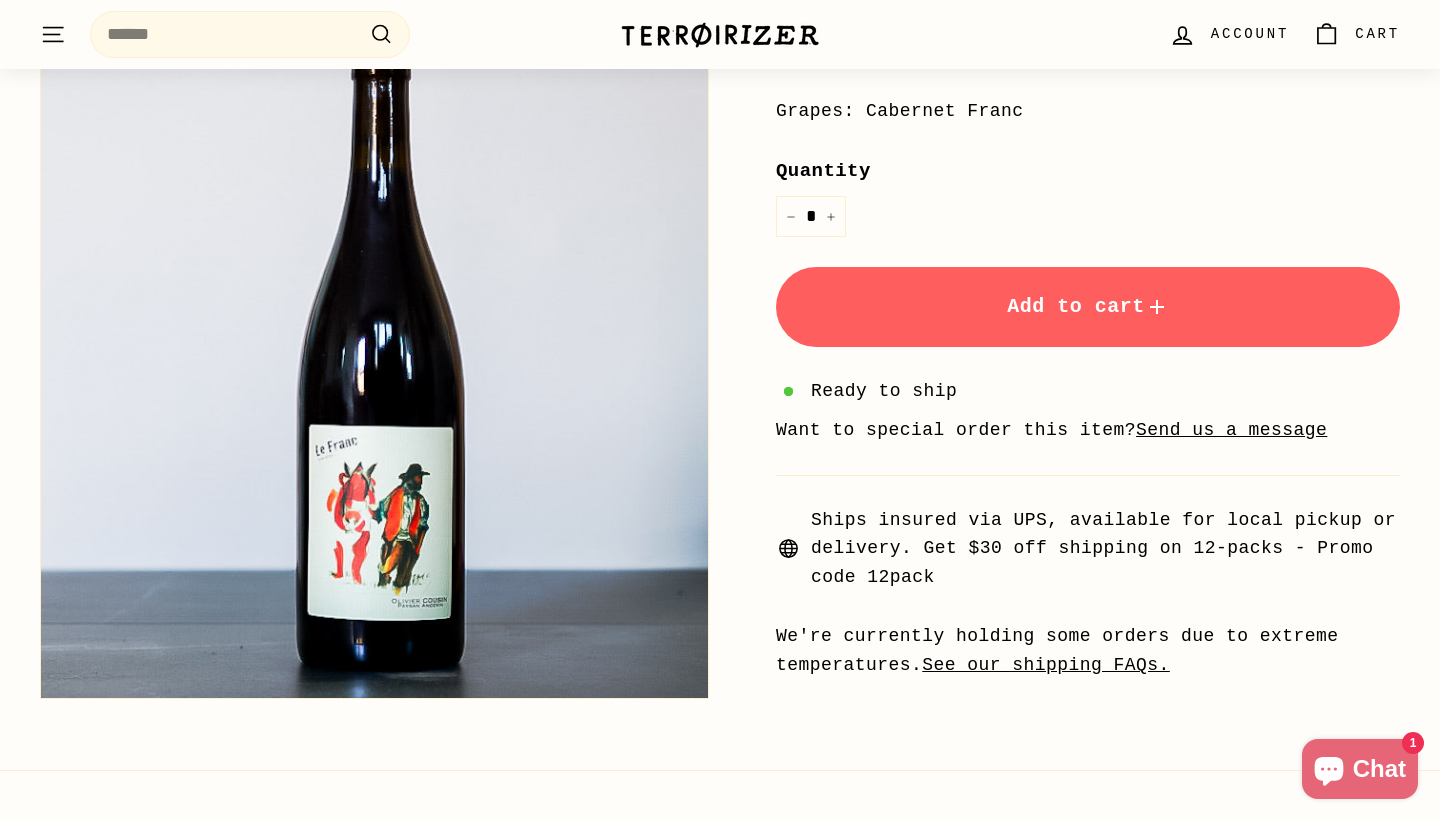scroll, scrollTop: 681, scrollLeft: 0, axis: vertical 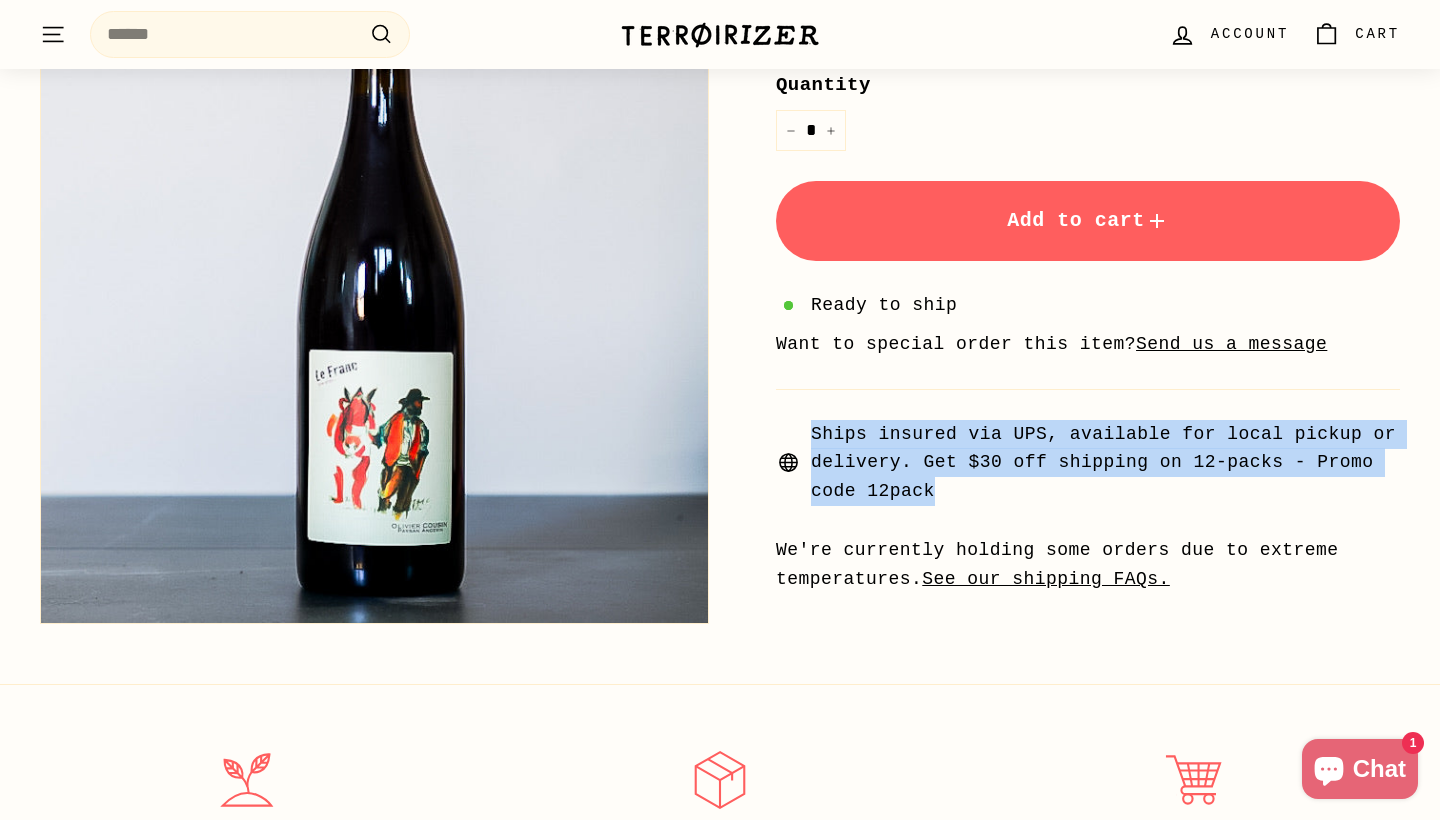 drag, startPoint x: 953, startPoint y: 489, endPoint x: 770, endPoint y: 403, distance: 202.2004 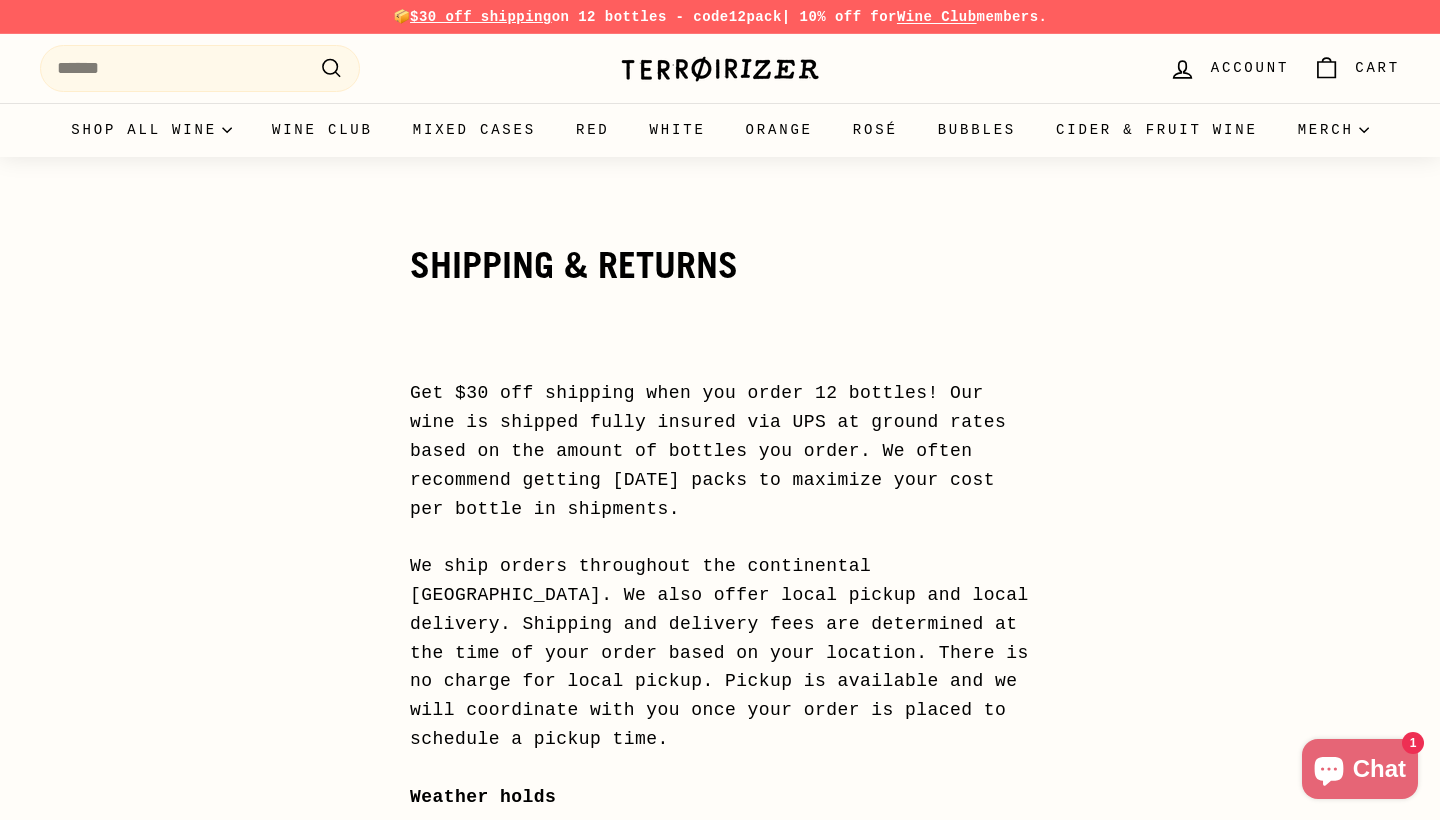 scroll, scrollTop: 0, scrollLeft: 0, axis: both 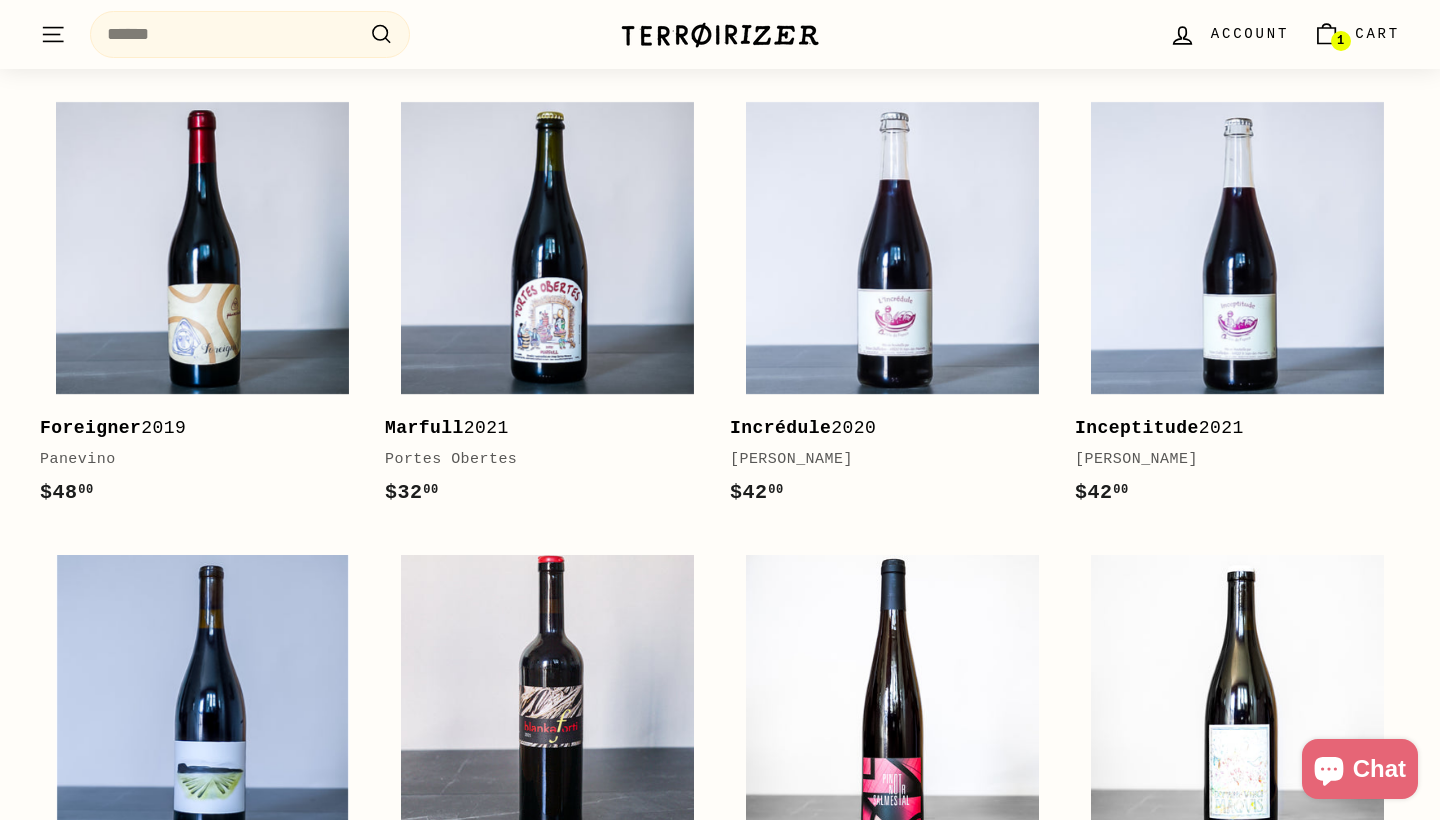 click at bounding box center [720, 35] 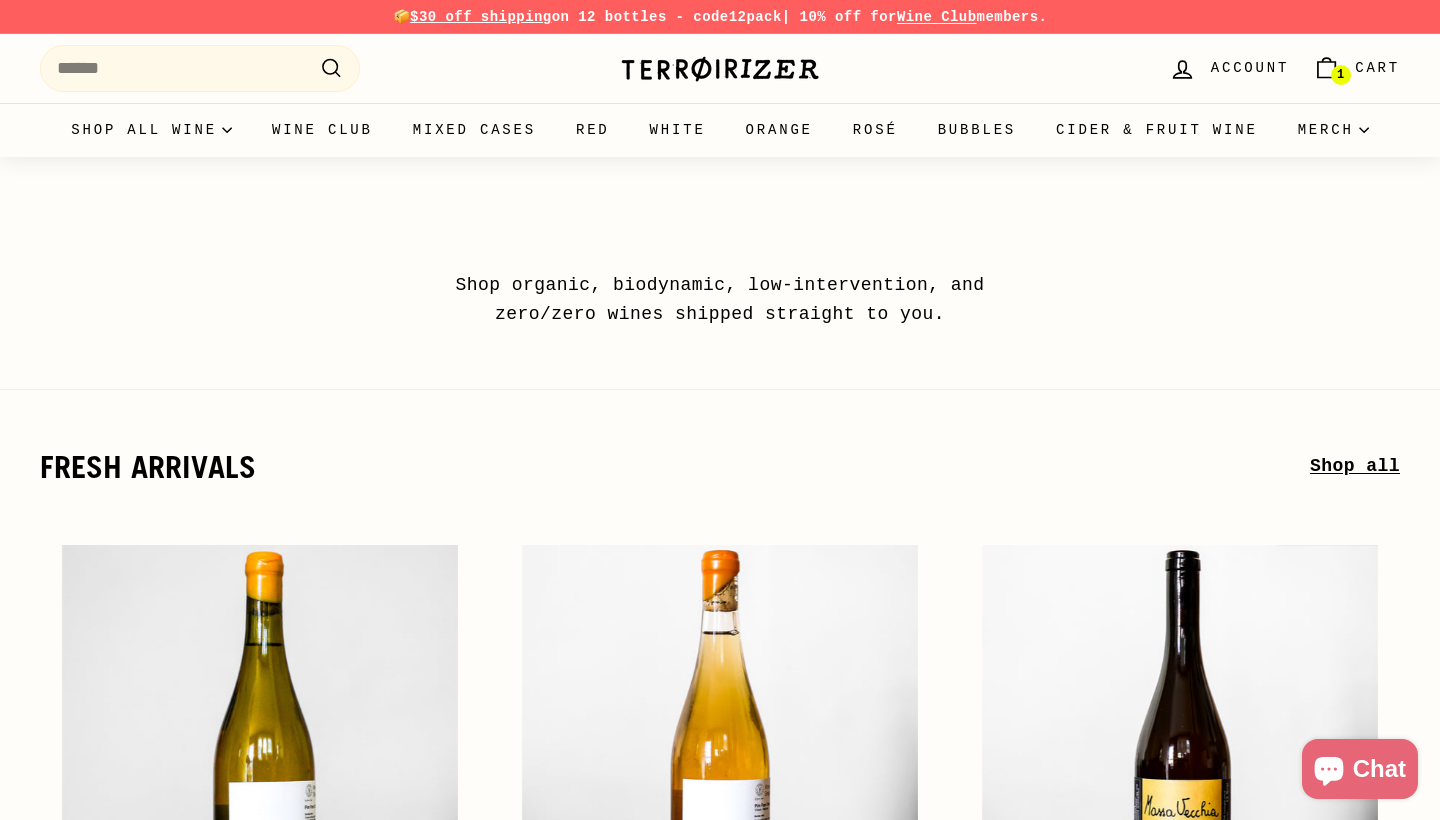 scroll, scrollTop: 0, scrollLeft: 0, axis: both 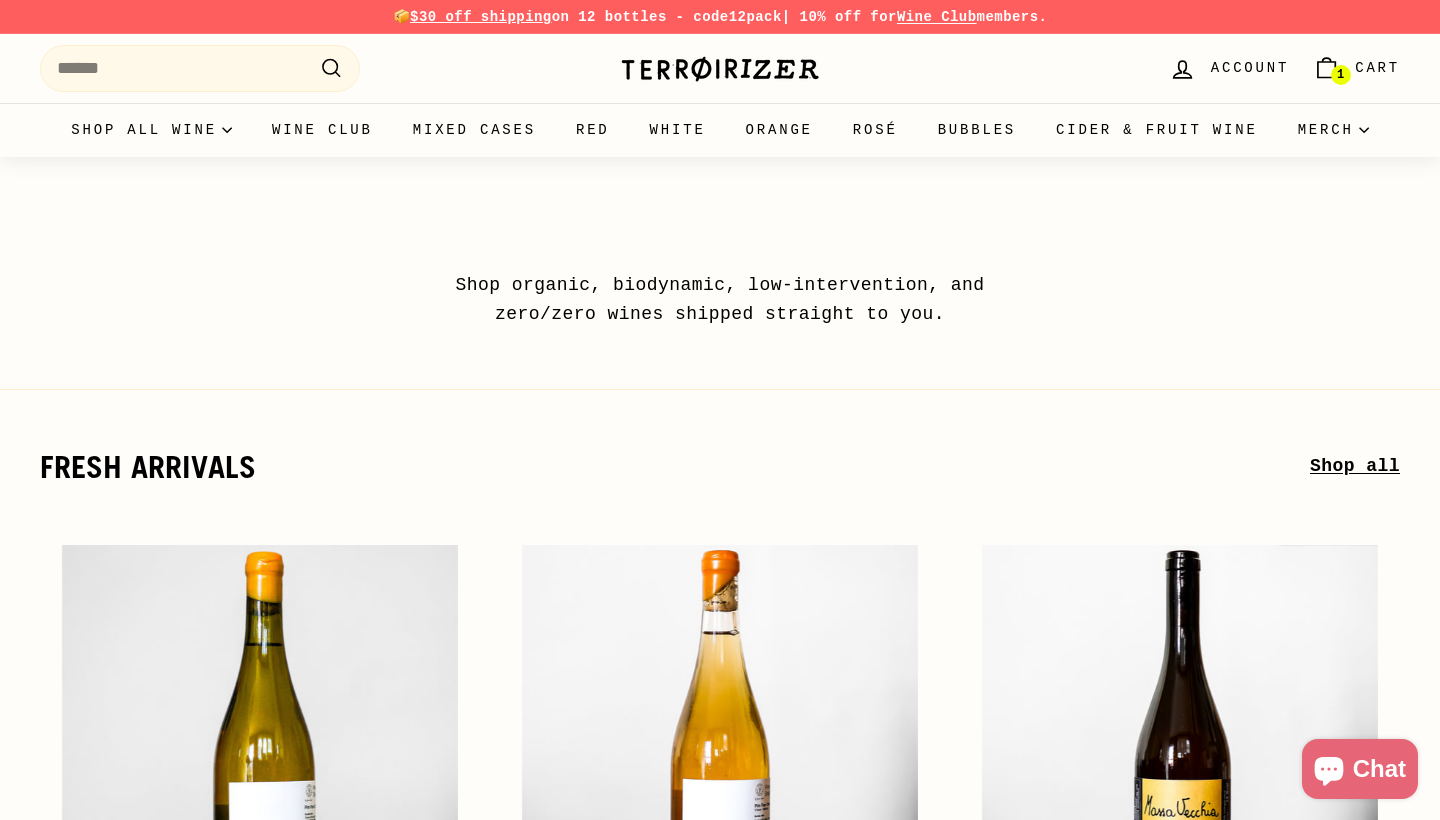 click on "1
Cart" at bounding box center (1356, 68) 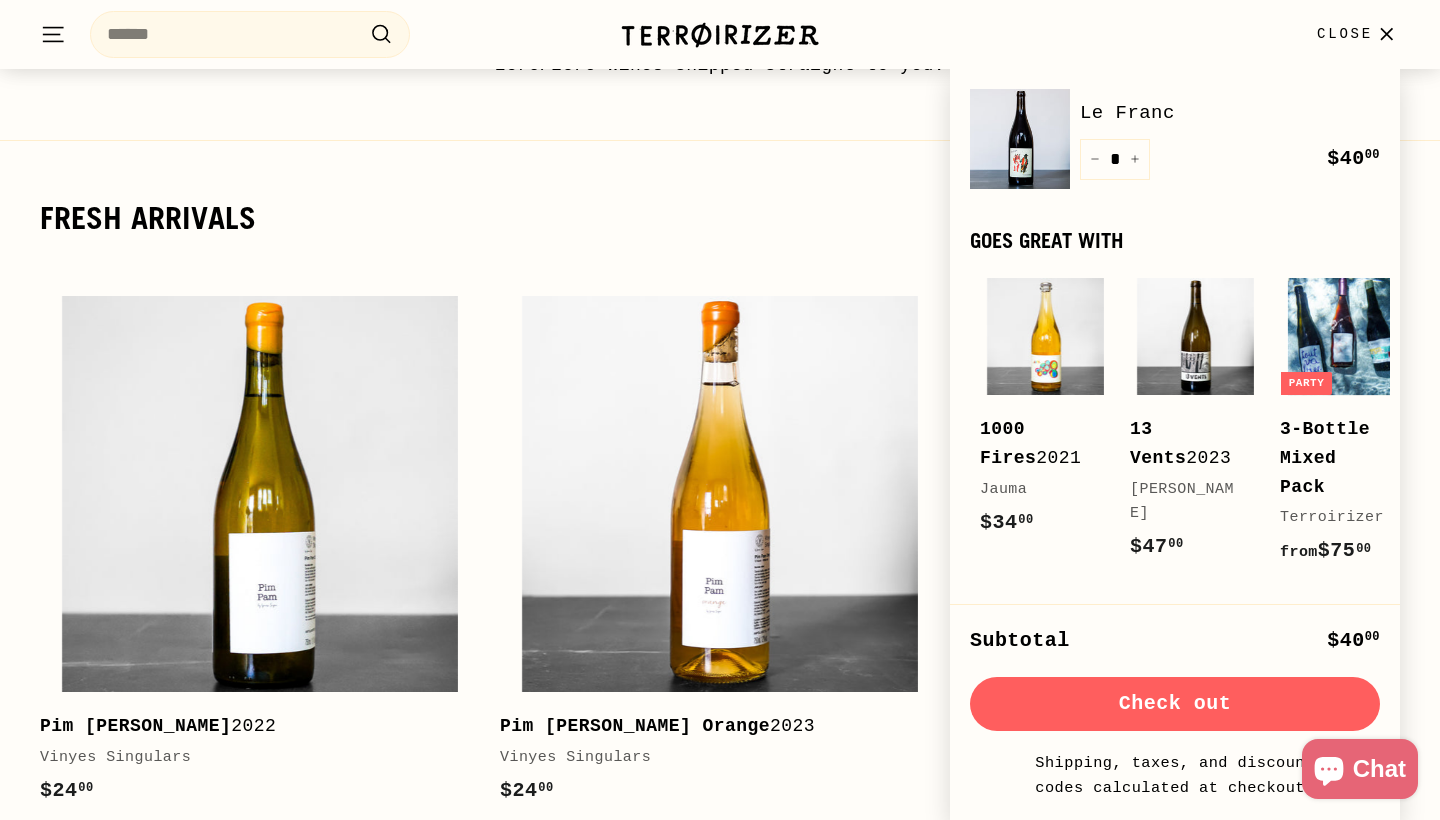 scroll, scrollTop: 253, scrollLeft: 0, axis: vertical 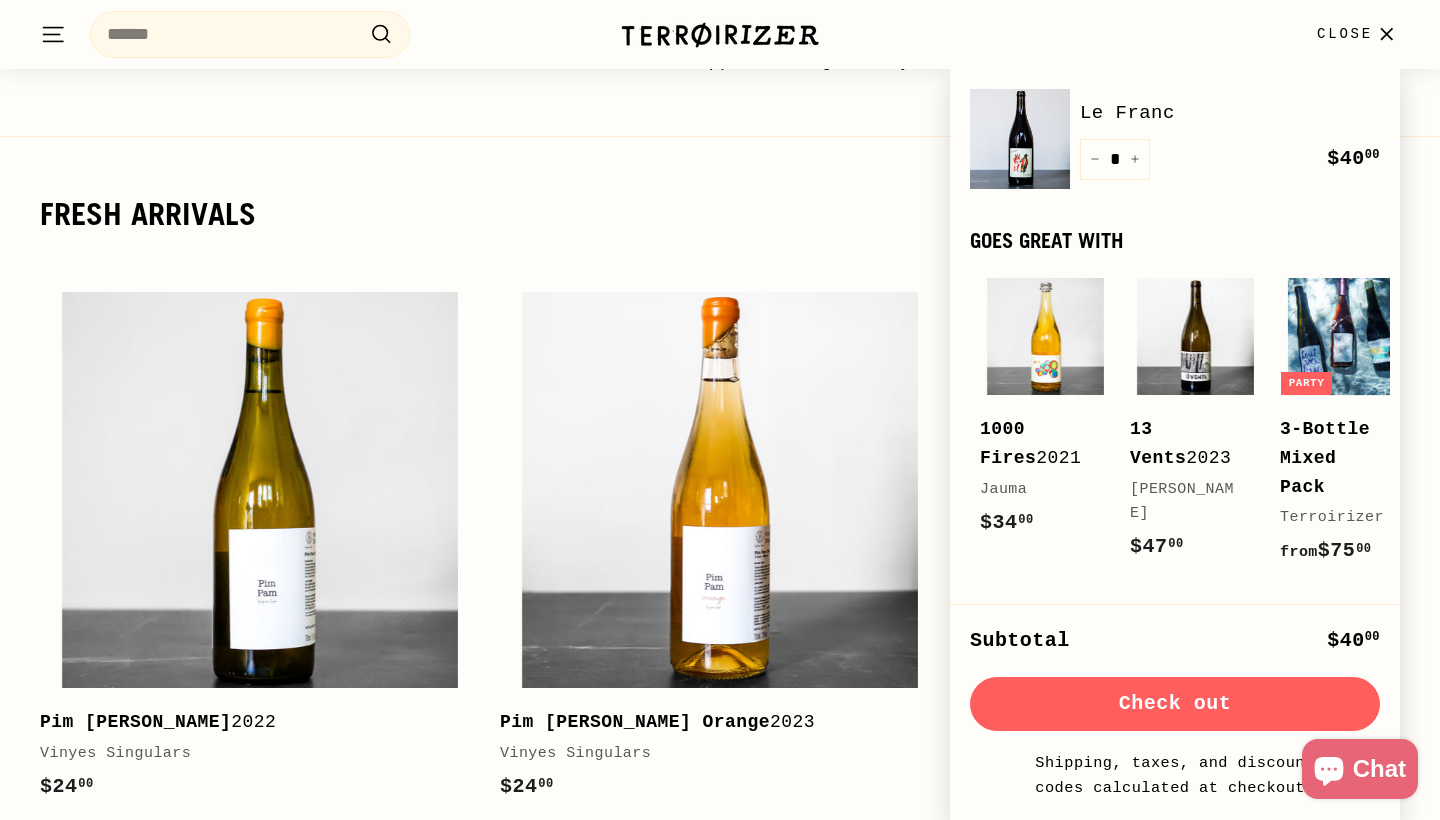 click on "Chat" at bounding box center [1379, 769] 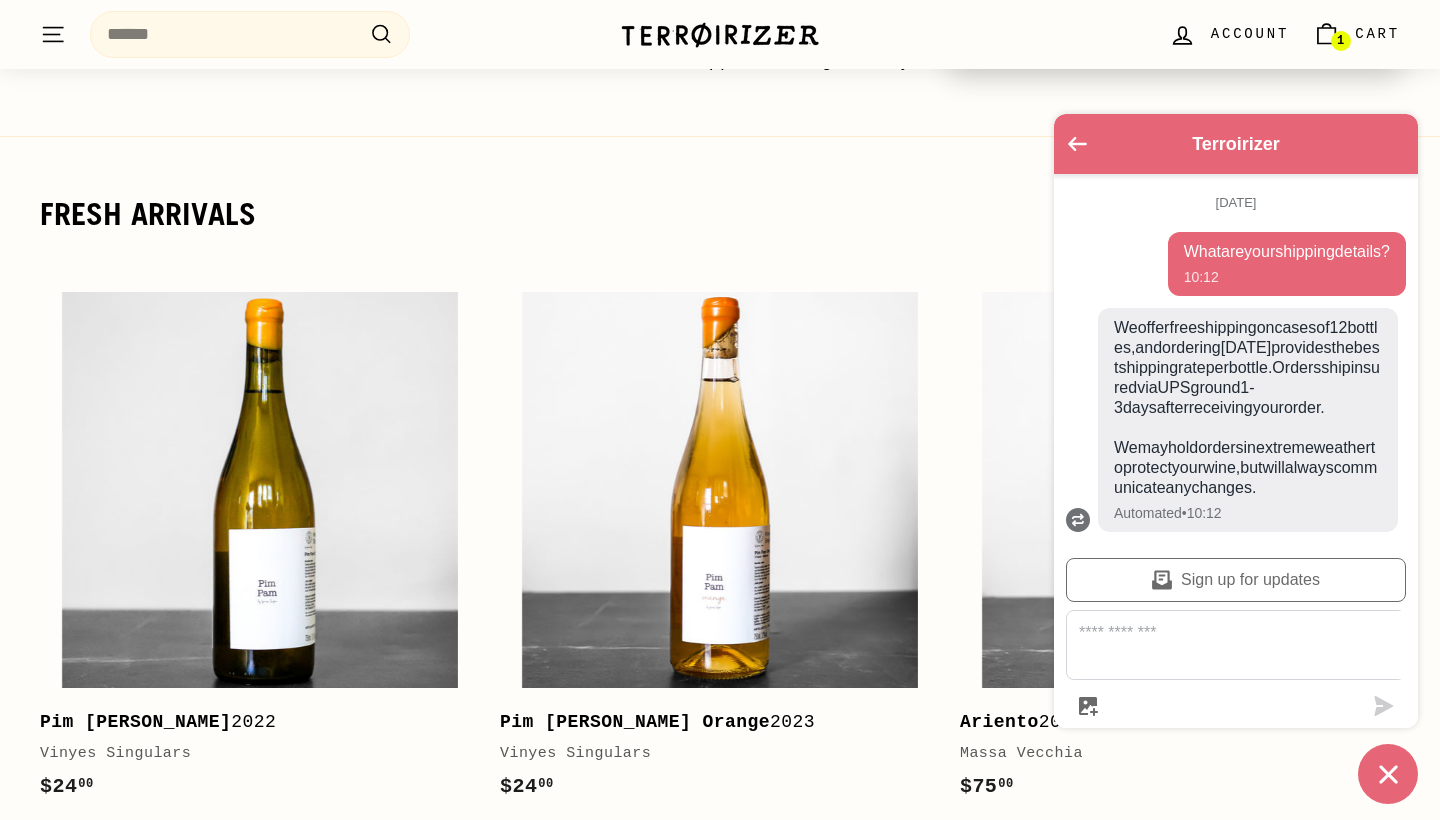 scroll, scrollTop: 119, scrollLeft: 0, axis: vertical 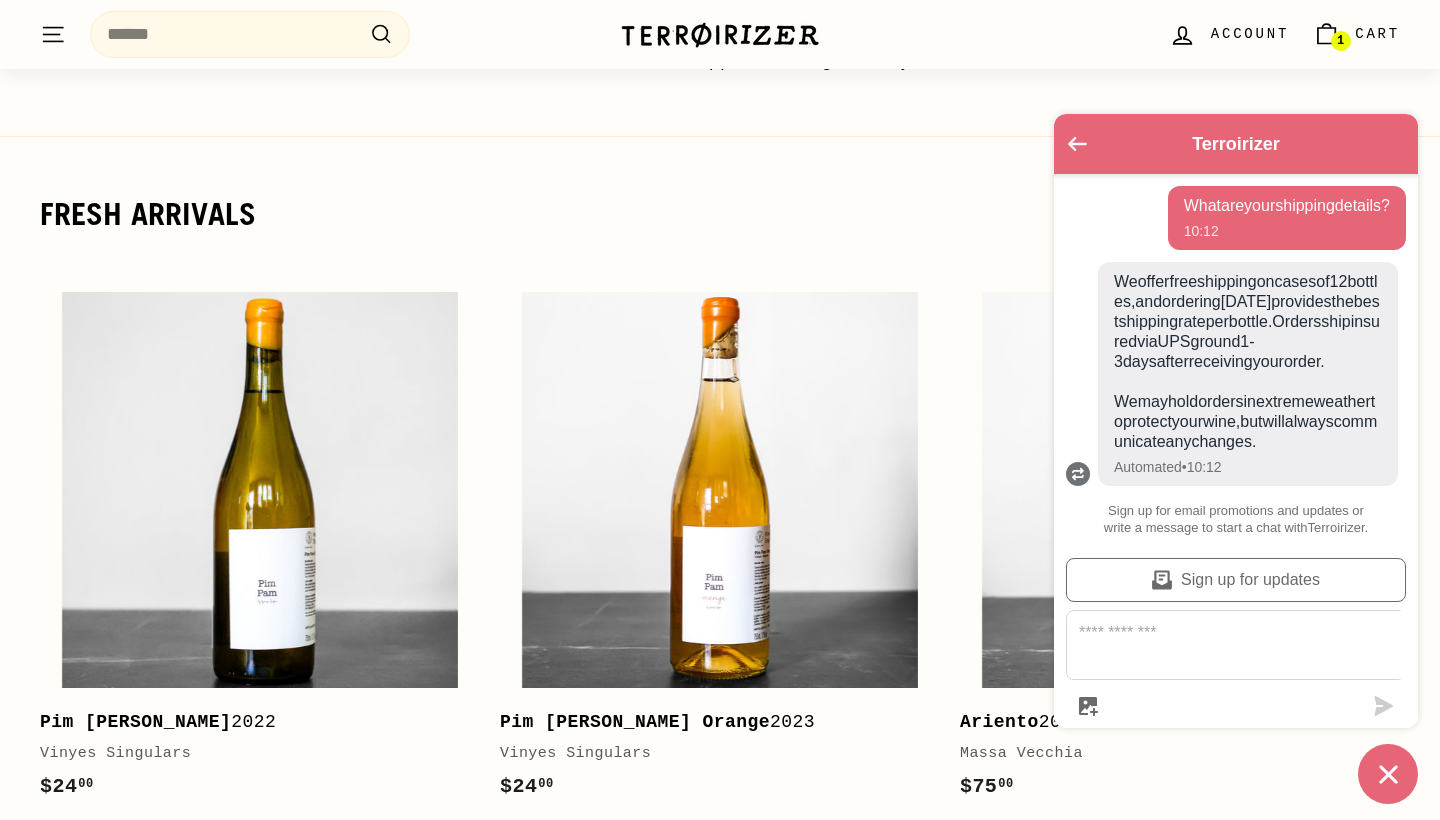 click at bounding box center (1248, 645) 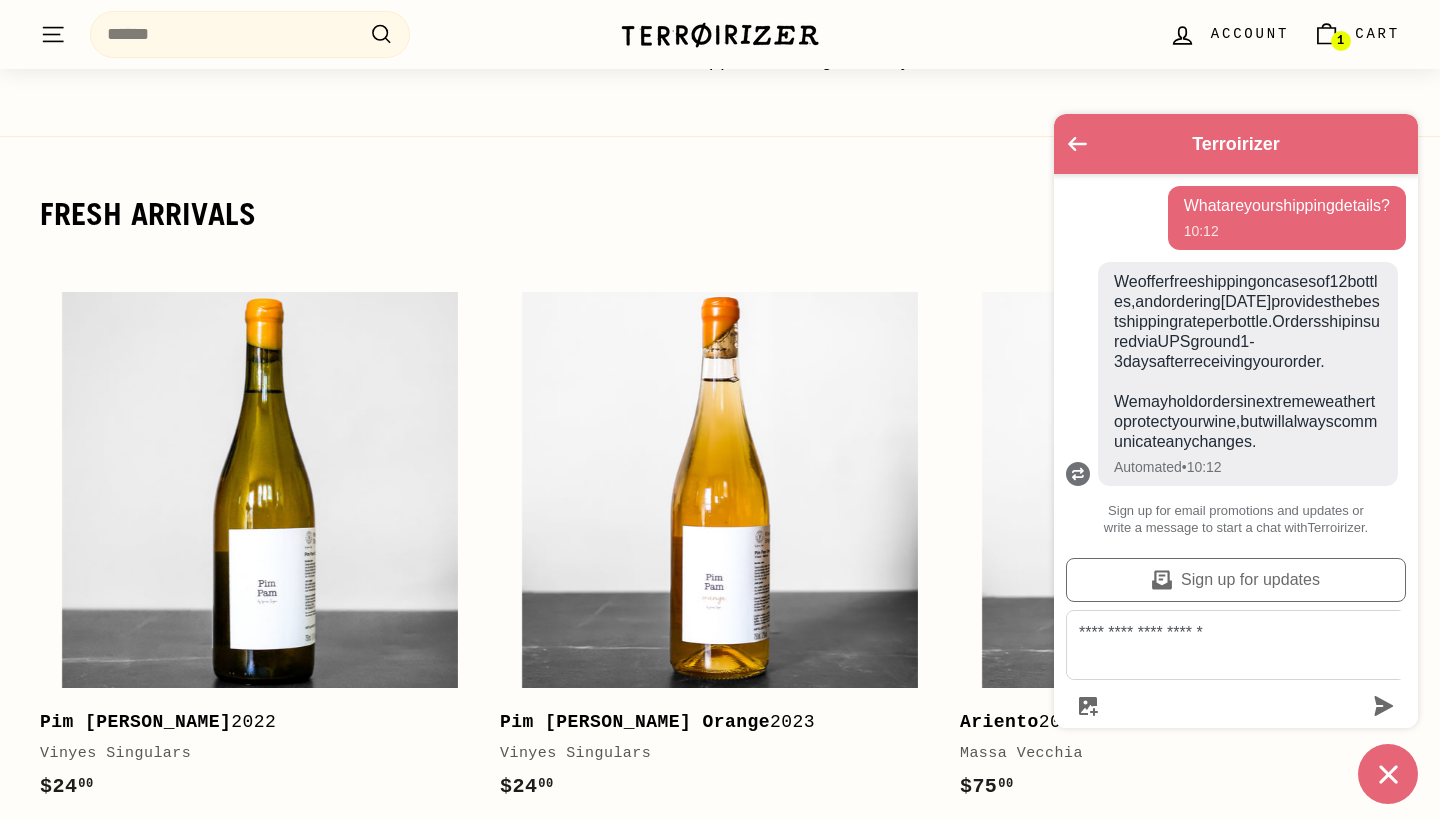 type on "*" 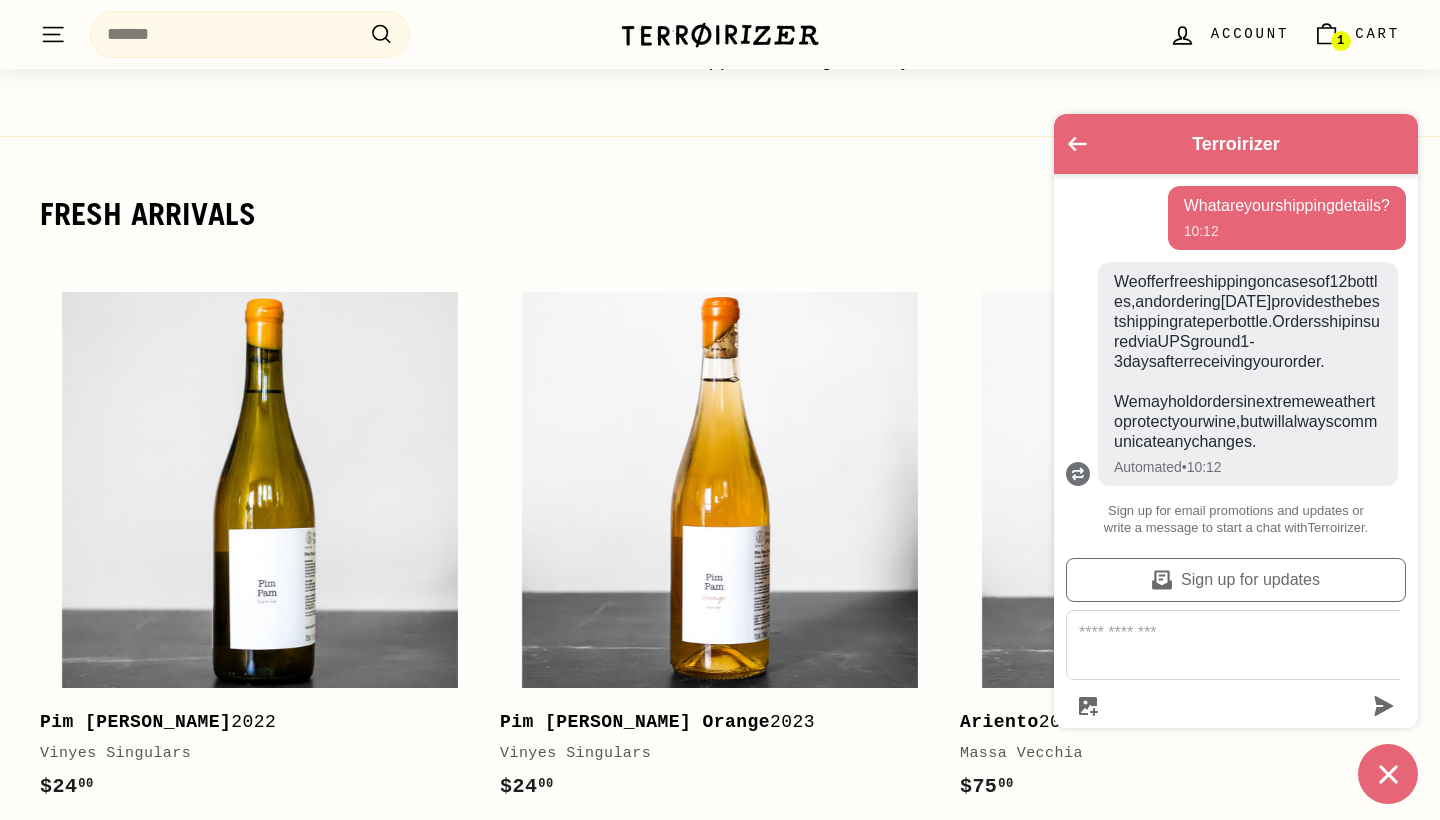 type on "**********" 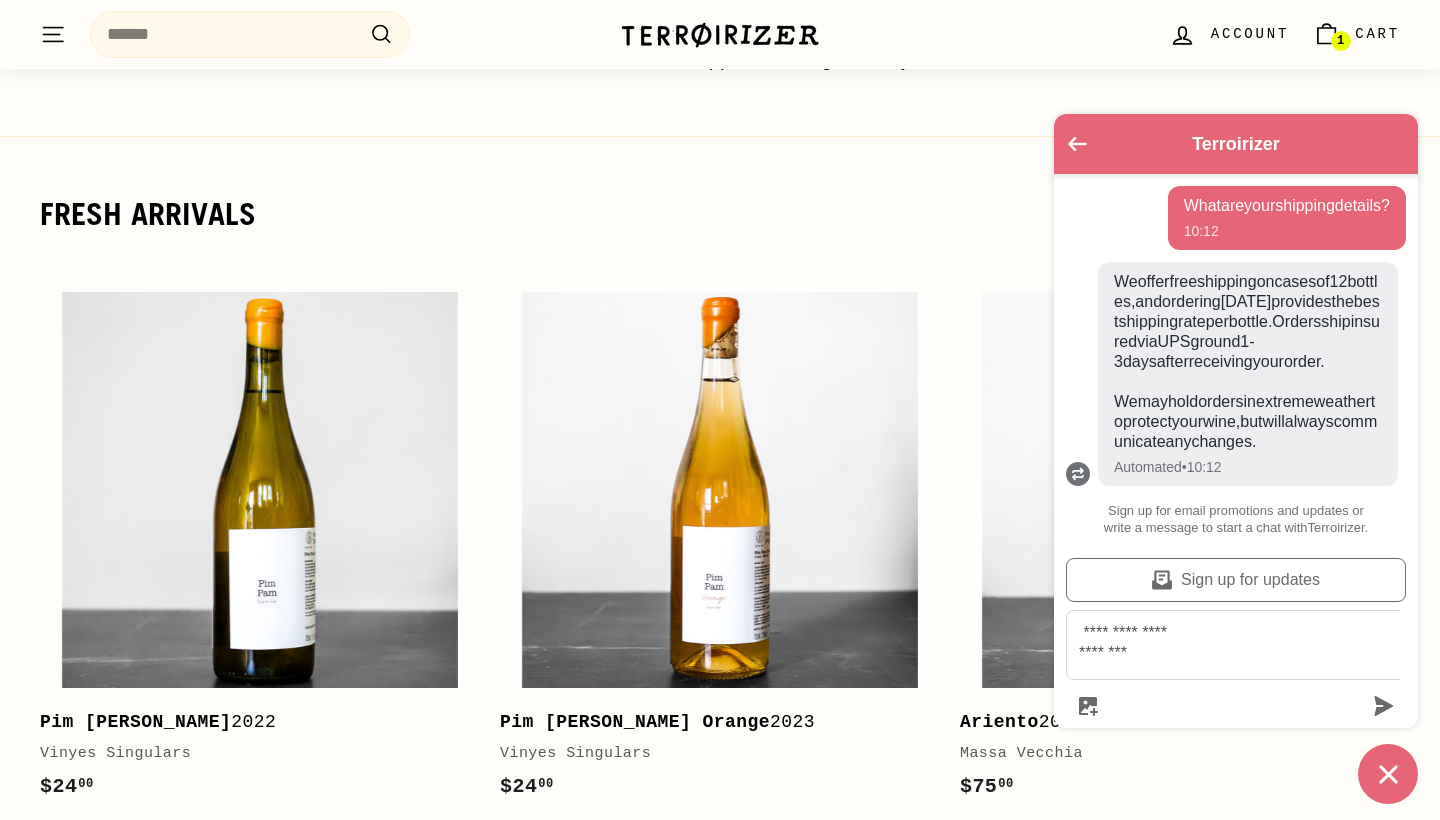 scroll, scrollTop: 119, scrollLeft: 0, axis: vertical 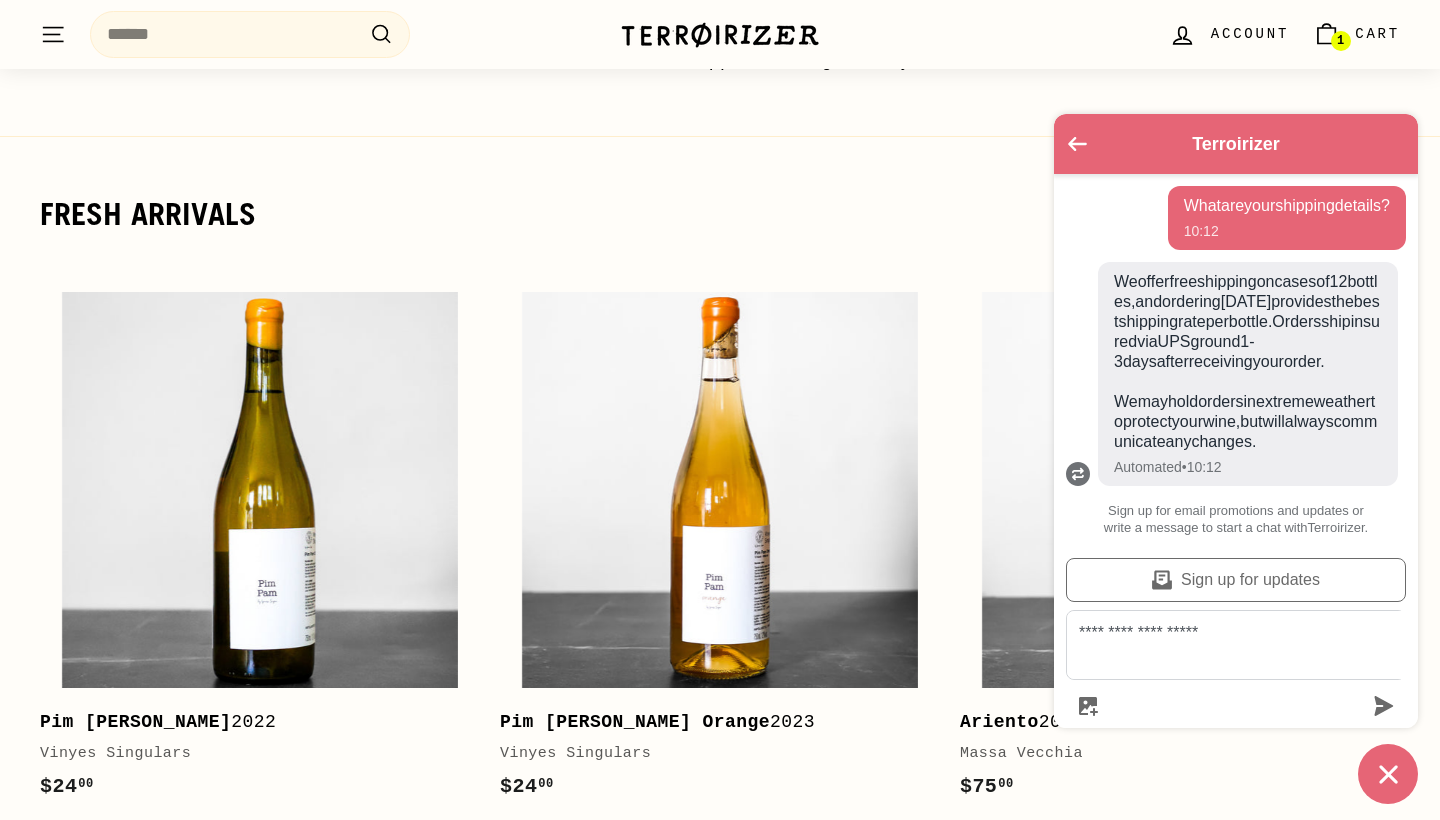 type on "**********" 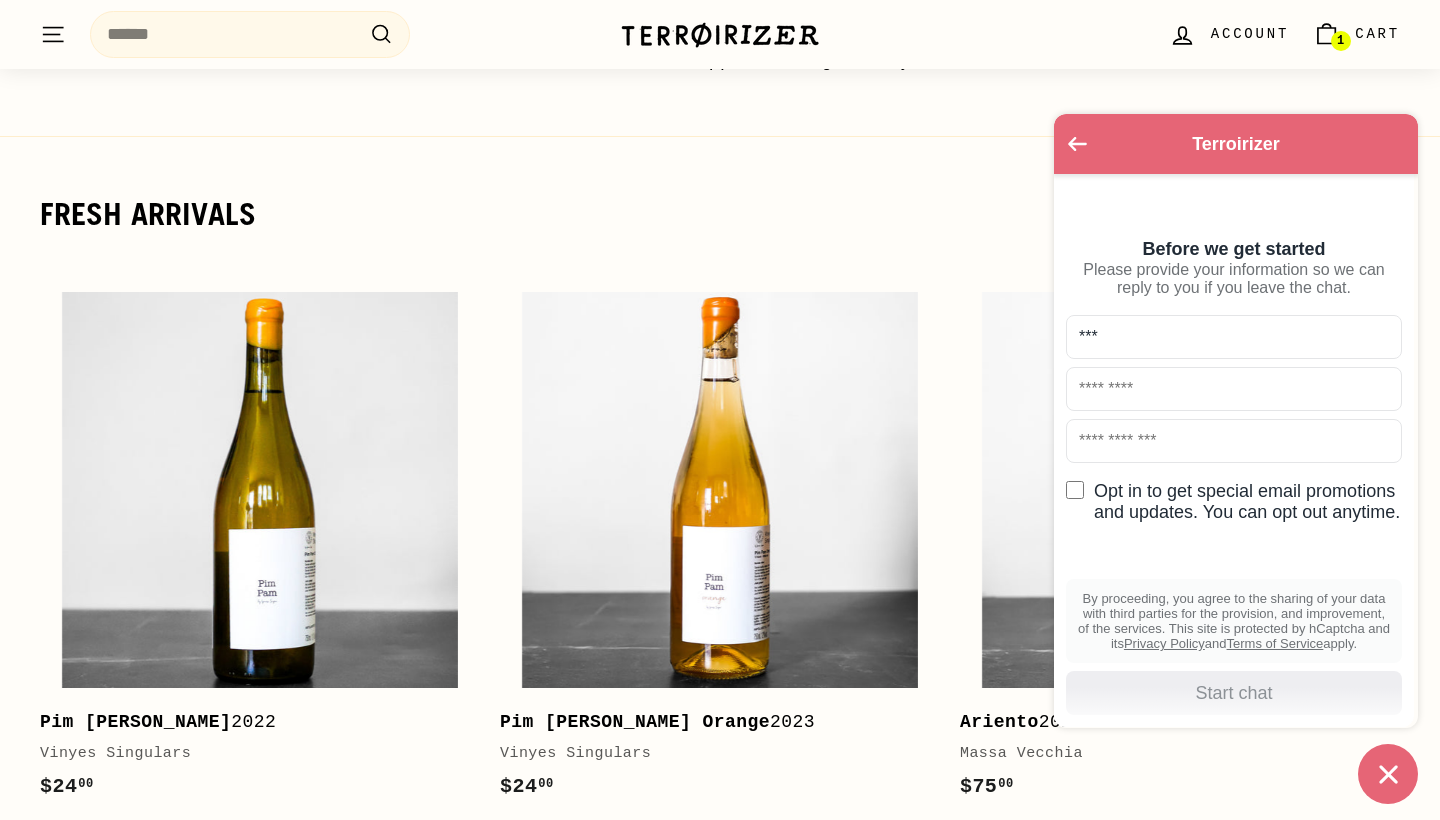 type on "***" 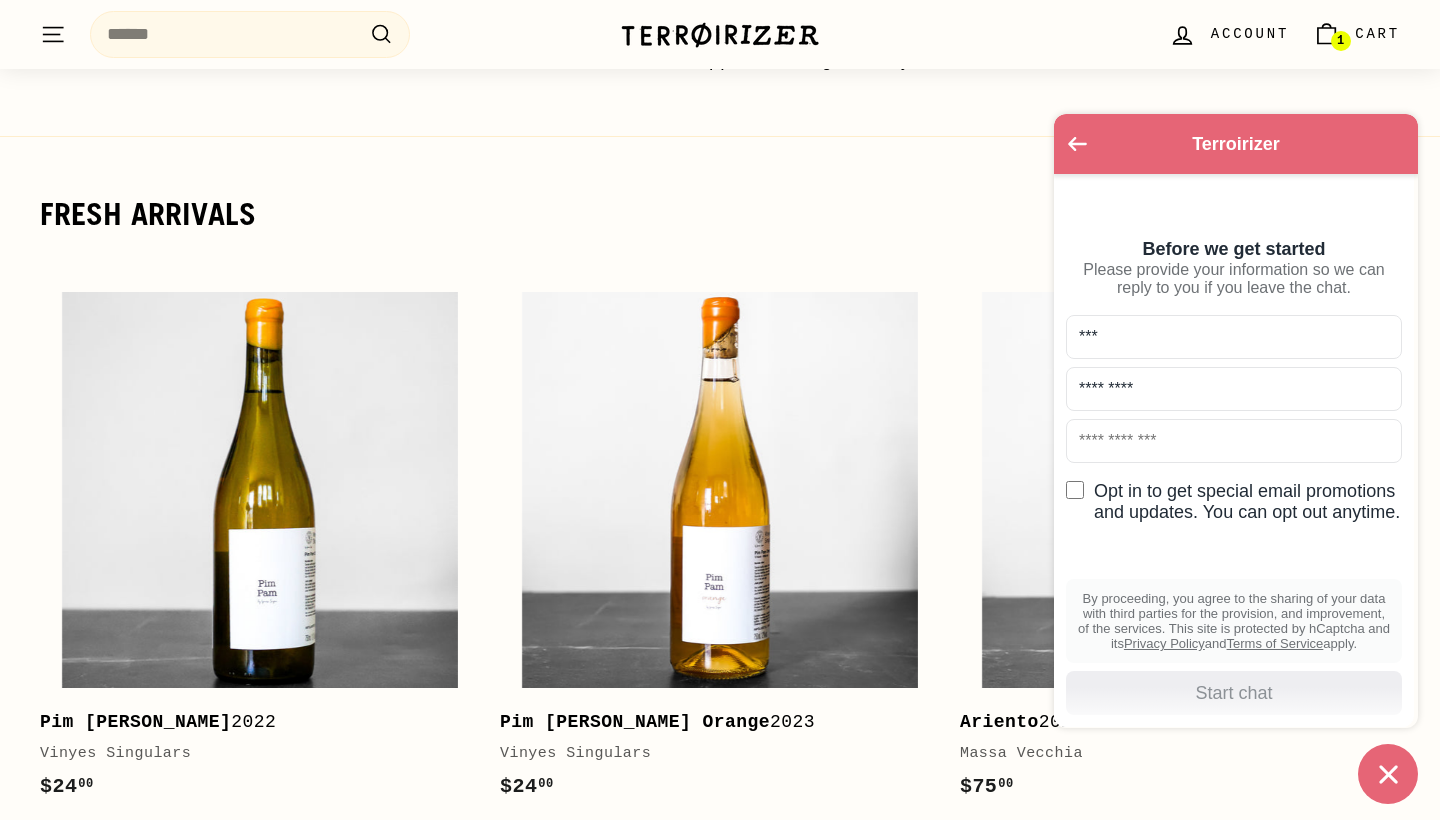 type on "*********" 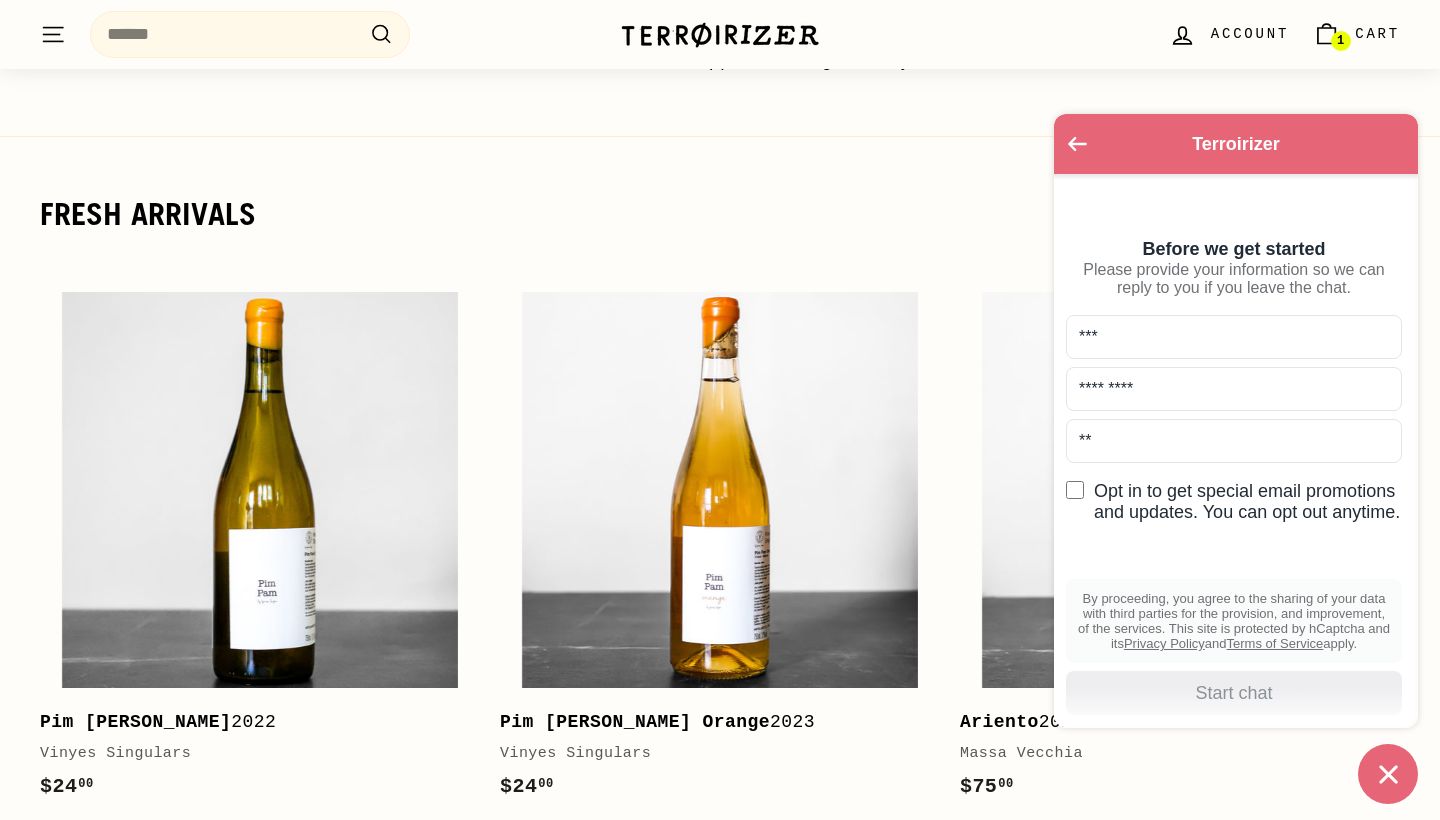 type on "*" 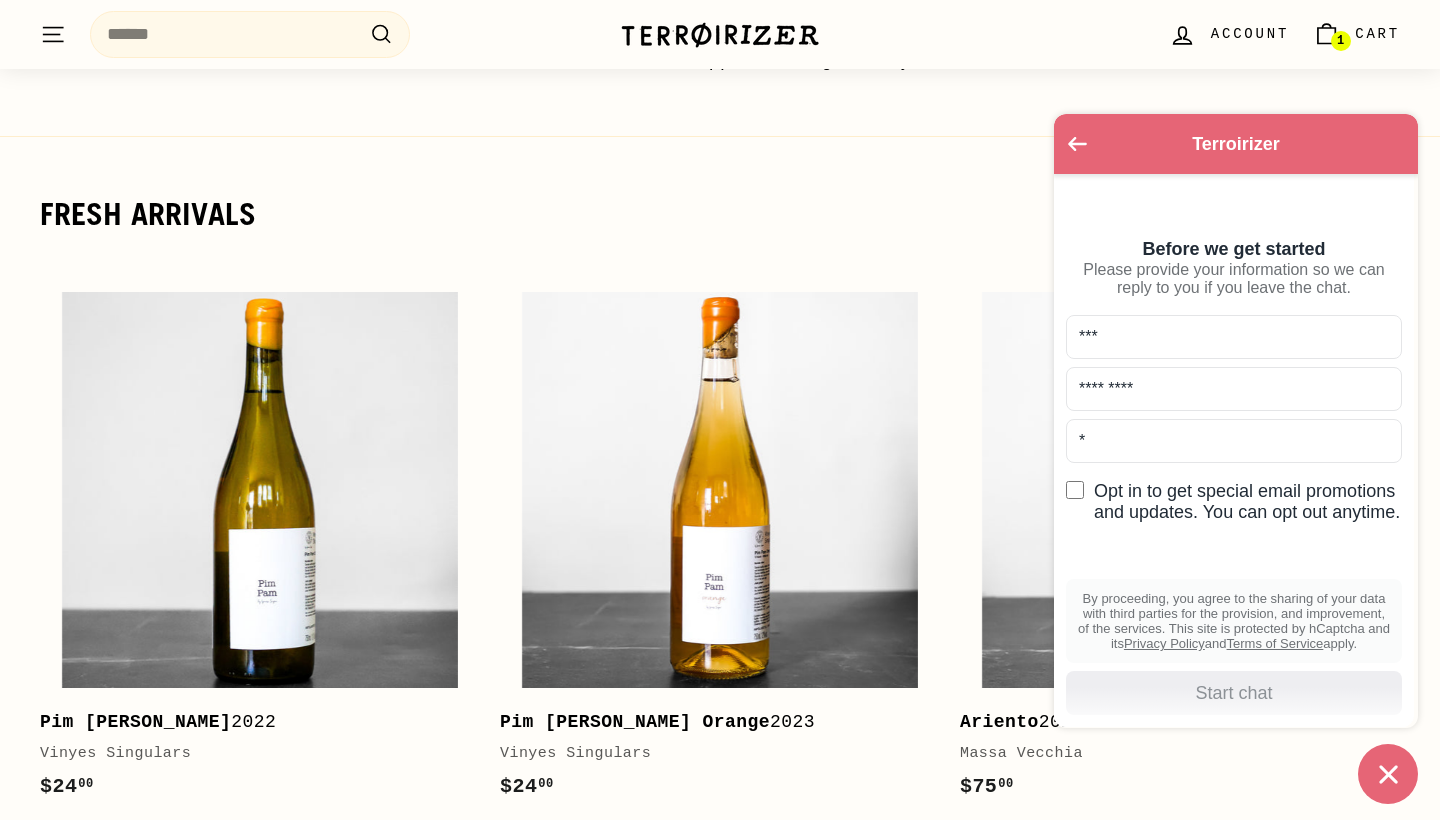 type 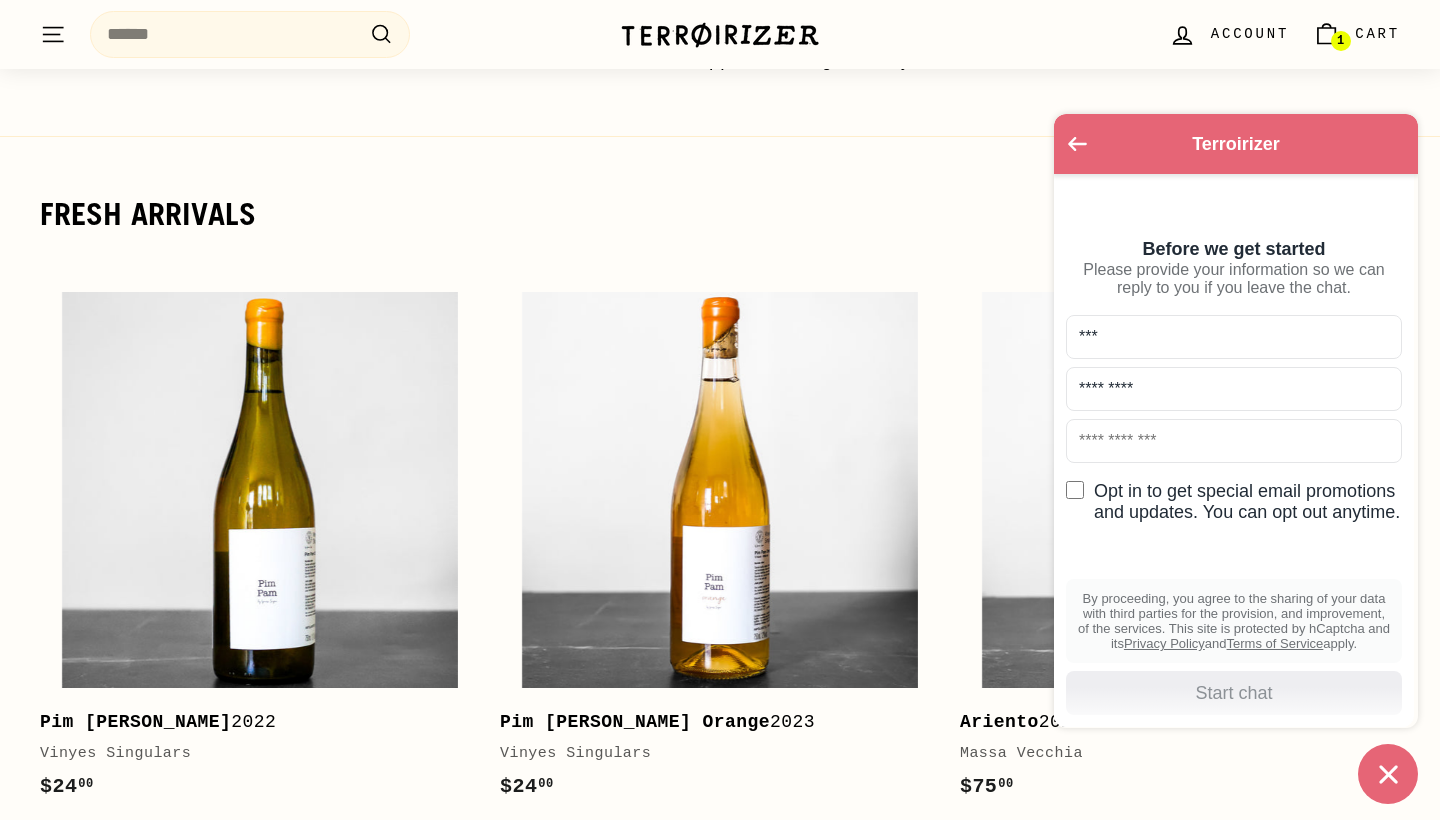 click on "*********" at bounding box center (1234, 389) 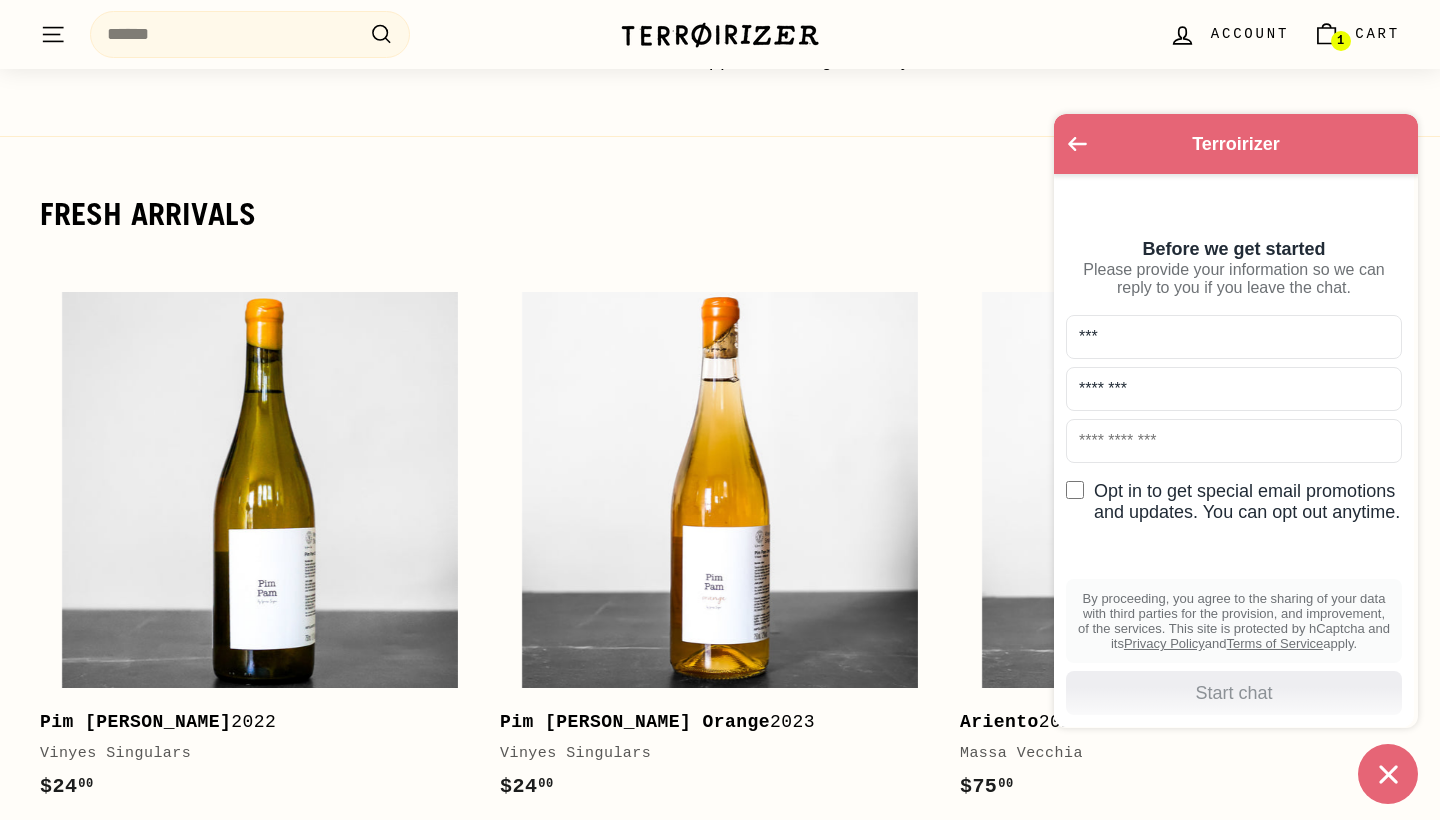 type on "********" 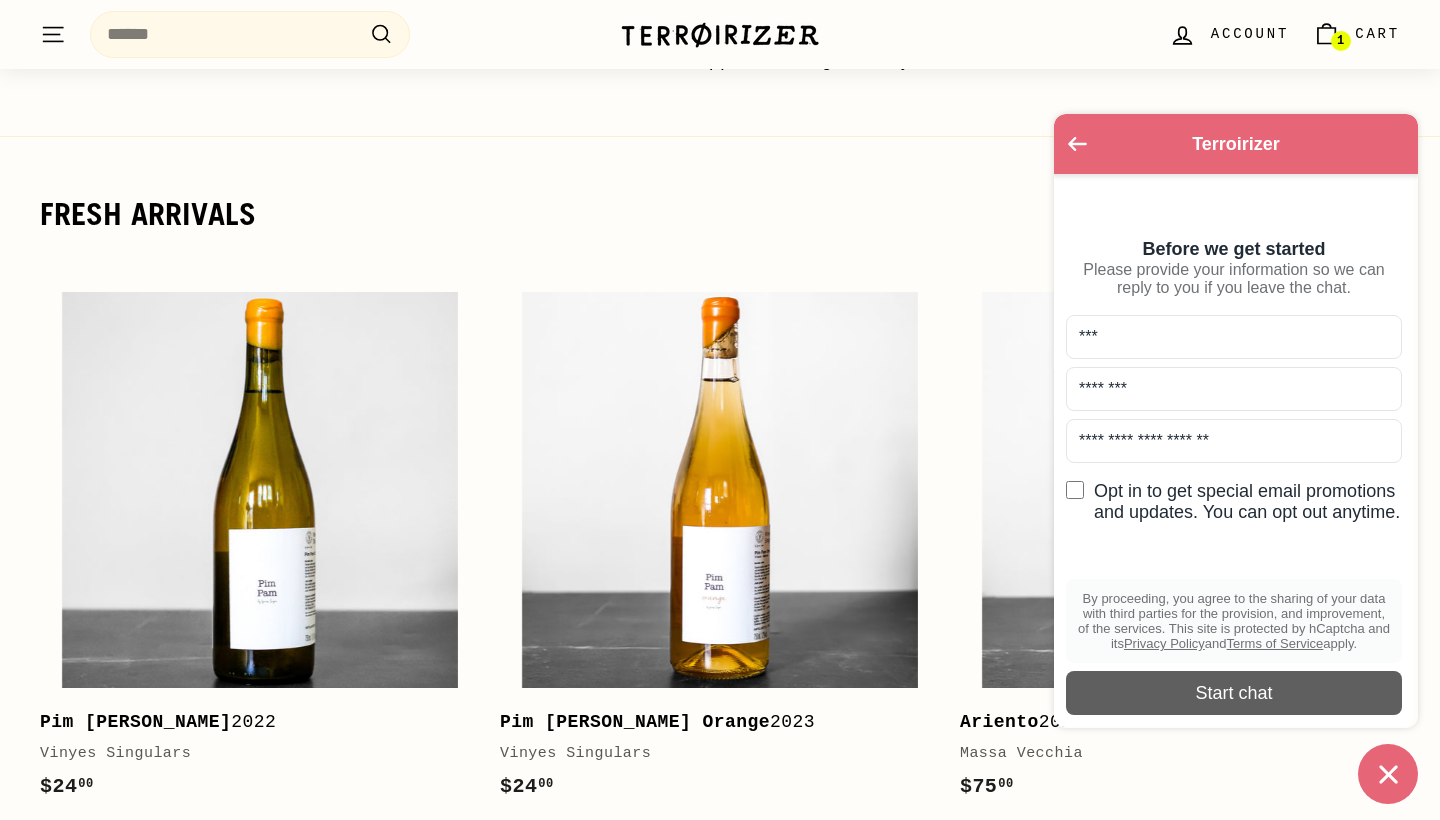 click on "Start chat" at bounding box center (1234, 693) 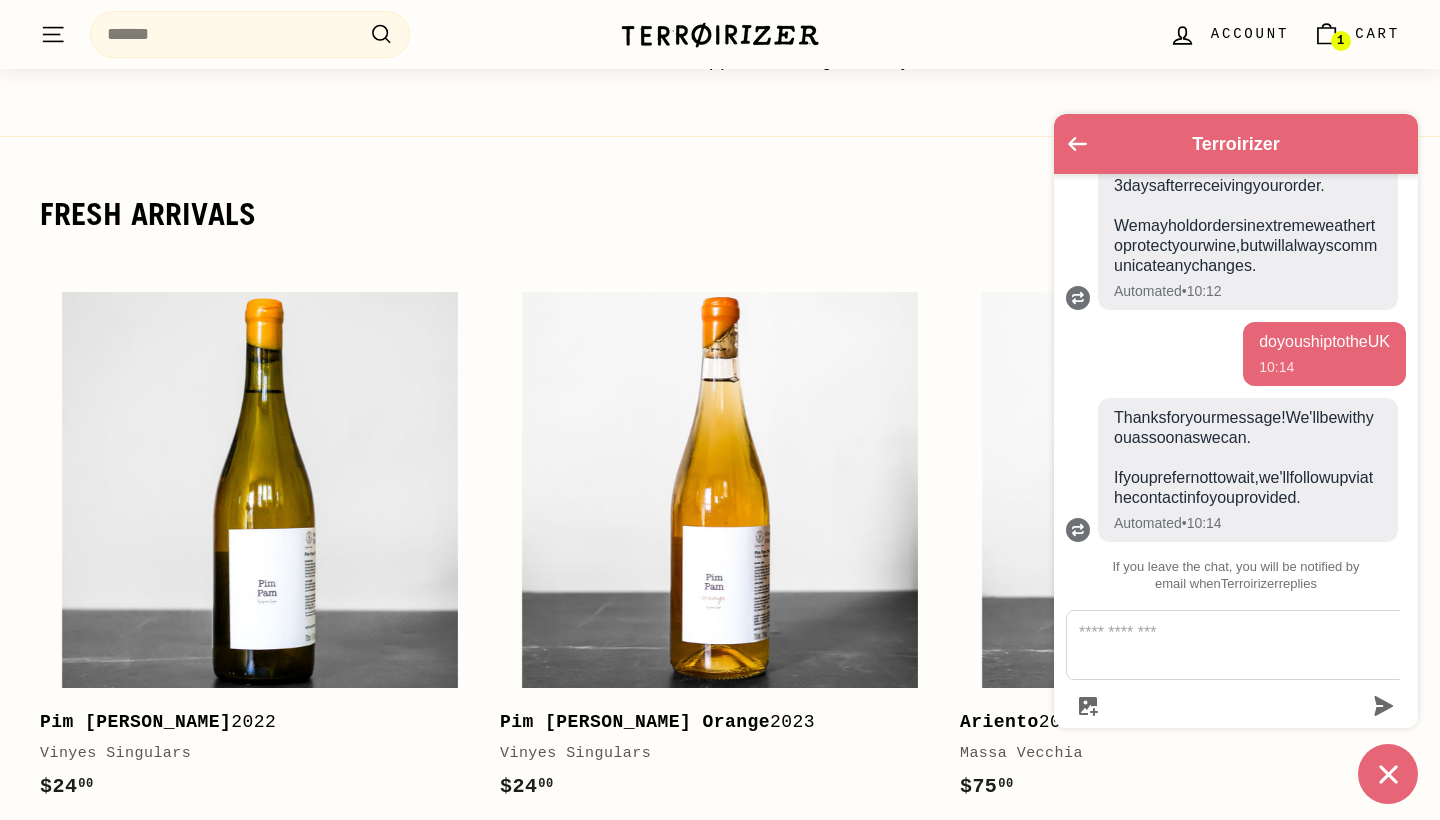scroll, scrollTop: 318, scrollLeft: 0, axis: vertical 